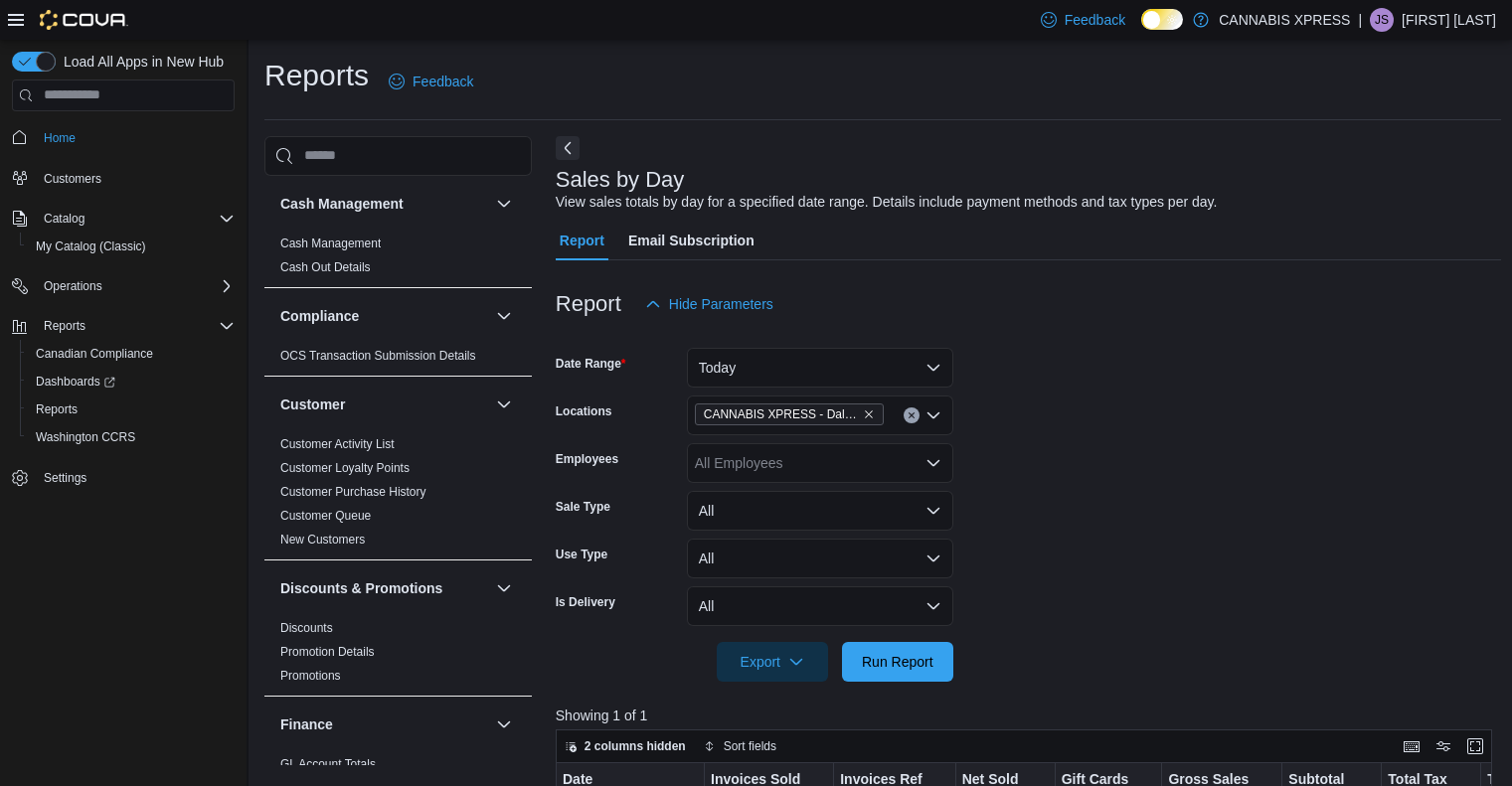 scroll, scrollTop: 274, scrollLeft: 0, axis: vertical 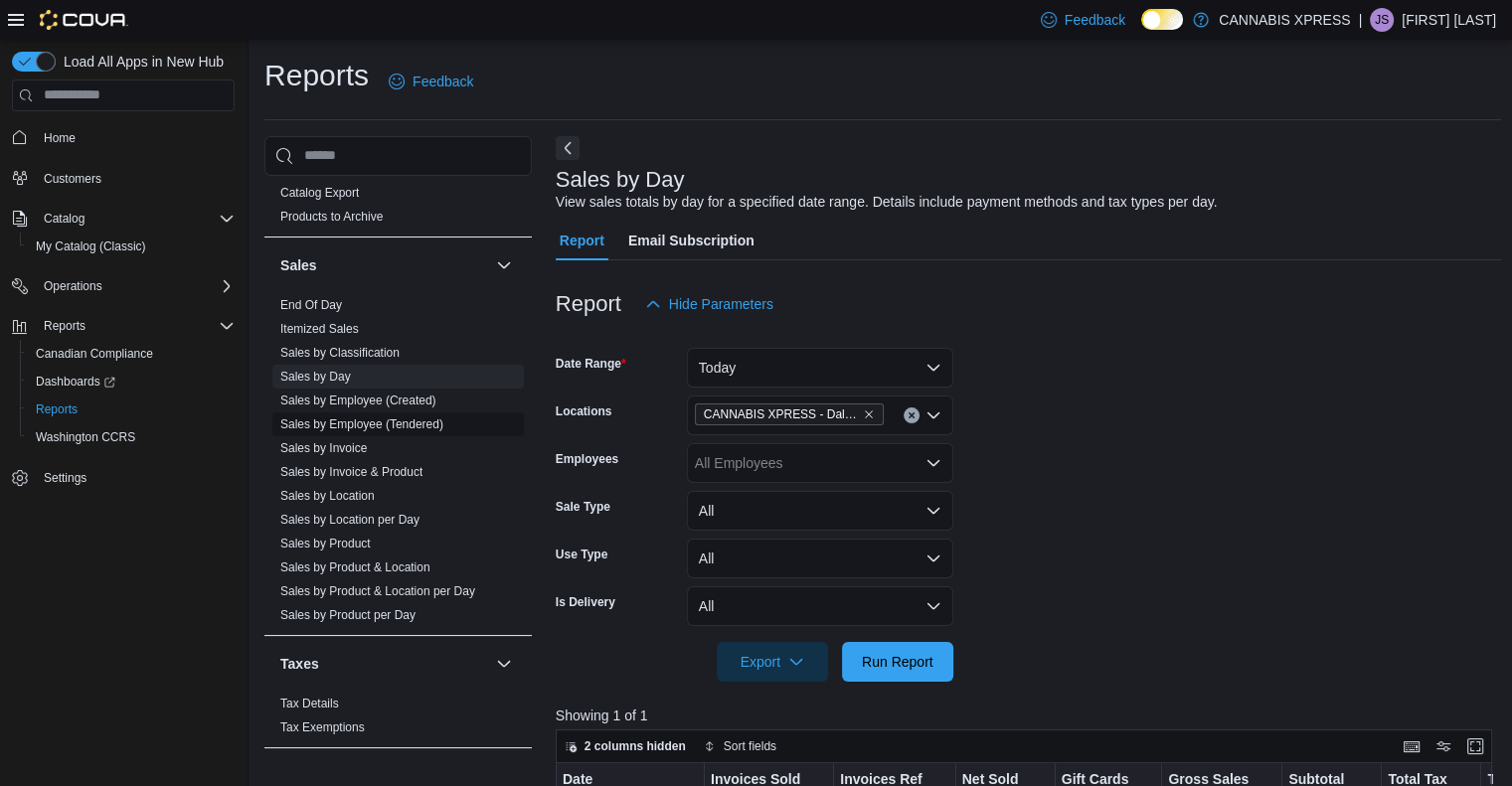 click on "Sales by Employee (Tendered)" at bounding box center [362, 424] 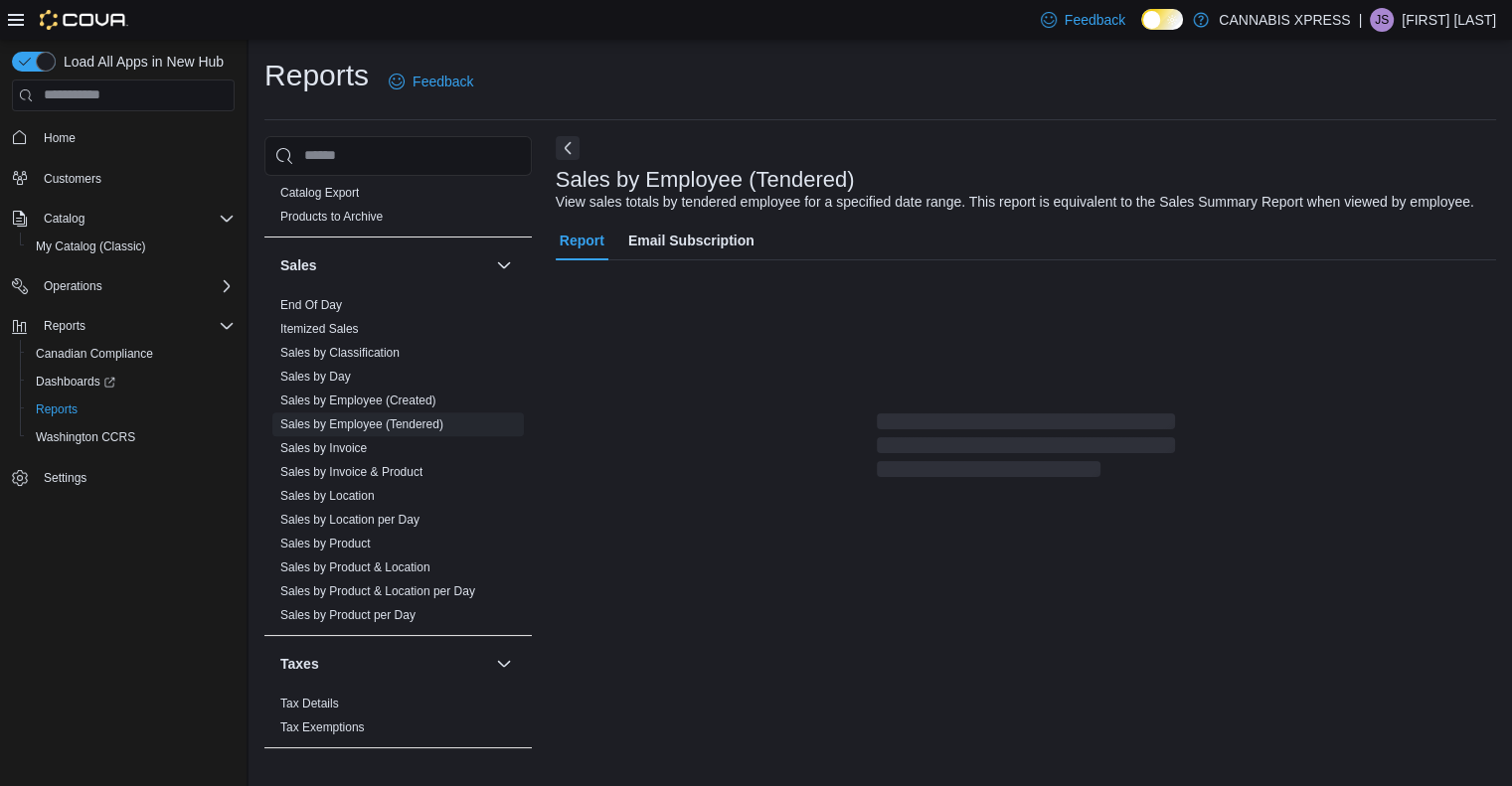scroll, scrollTop: 30, scrollLeft: 0, axis: vertical 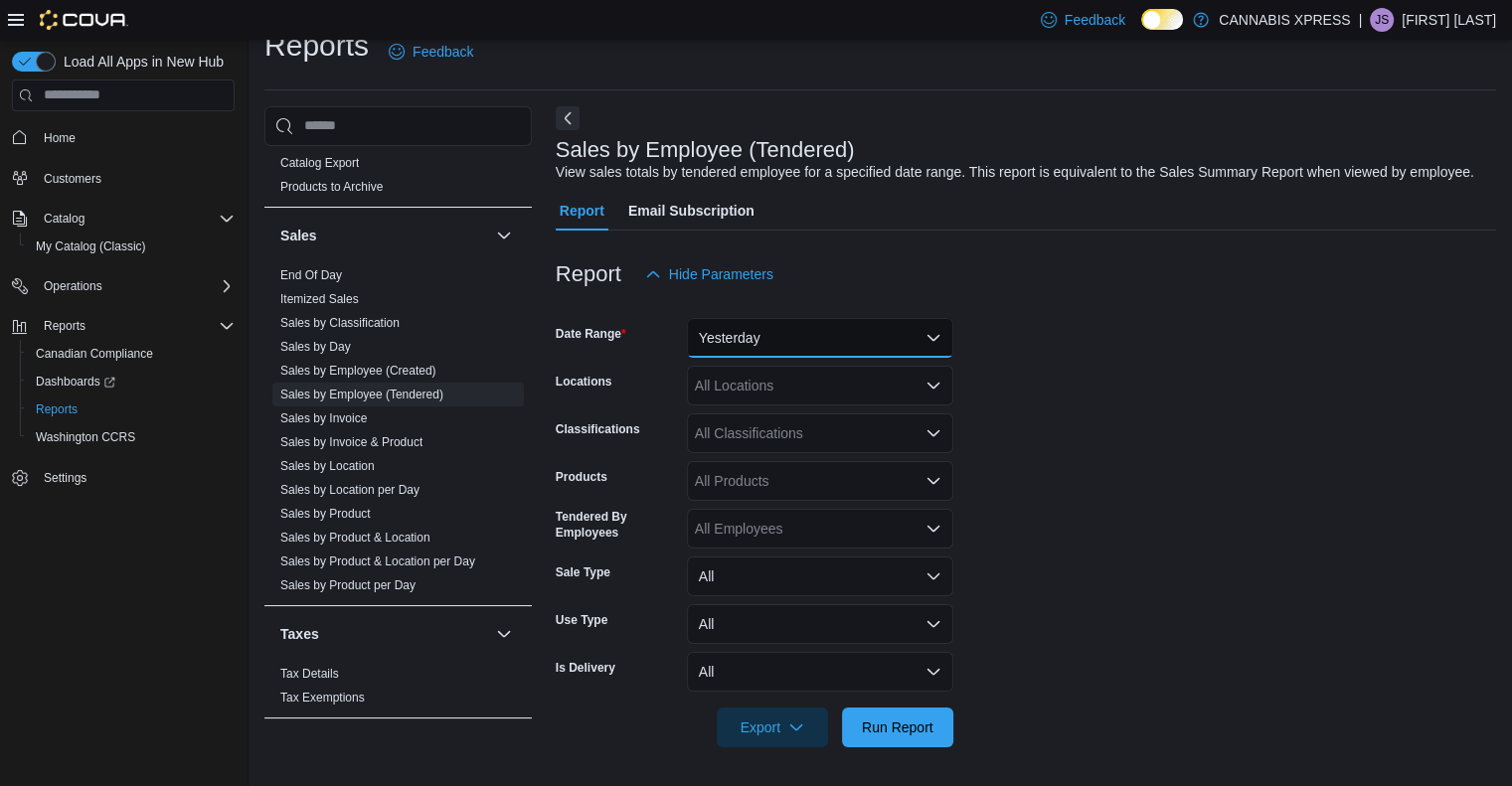 click on "Yesterday" at bounding box center (820, 338) 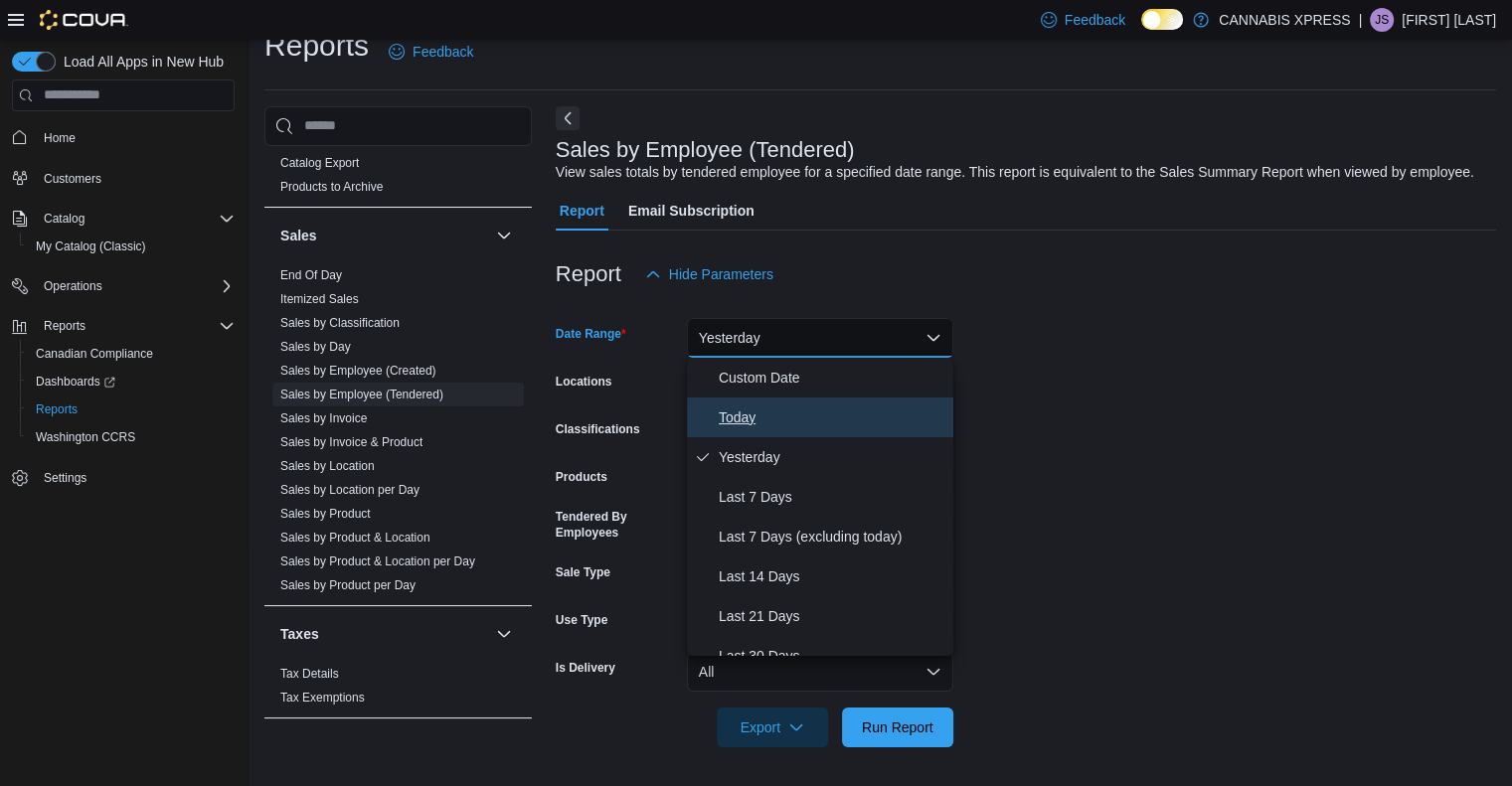 click on "Today" at bounding box center [832, 417] 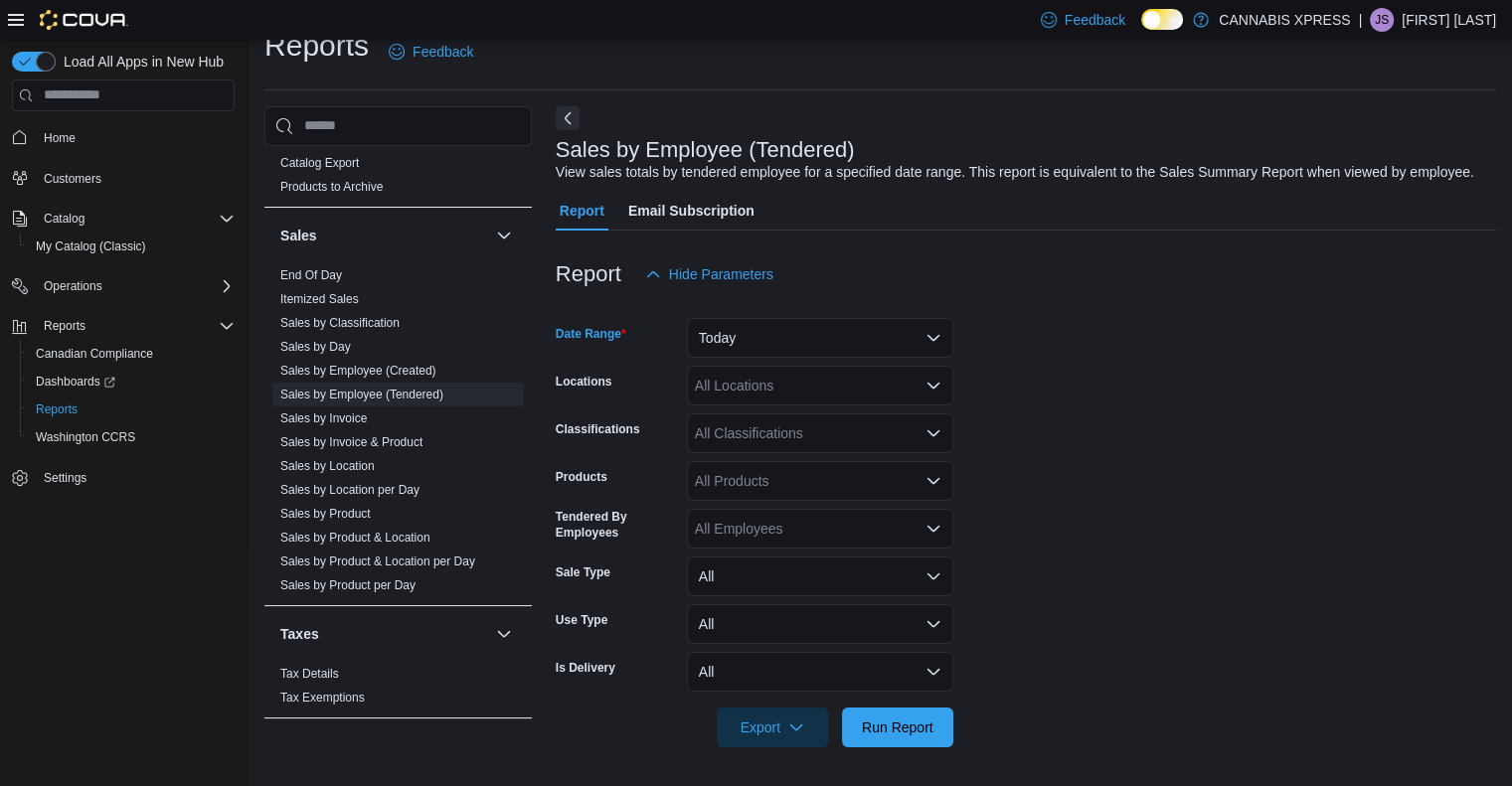 click on "All Locations" at bounding box center [820, 386] 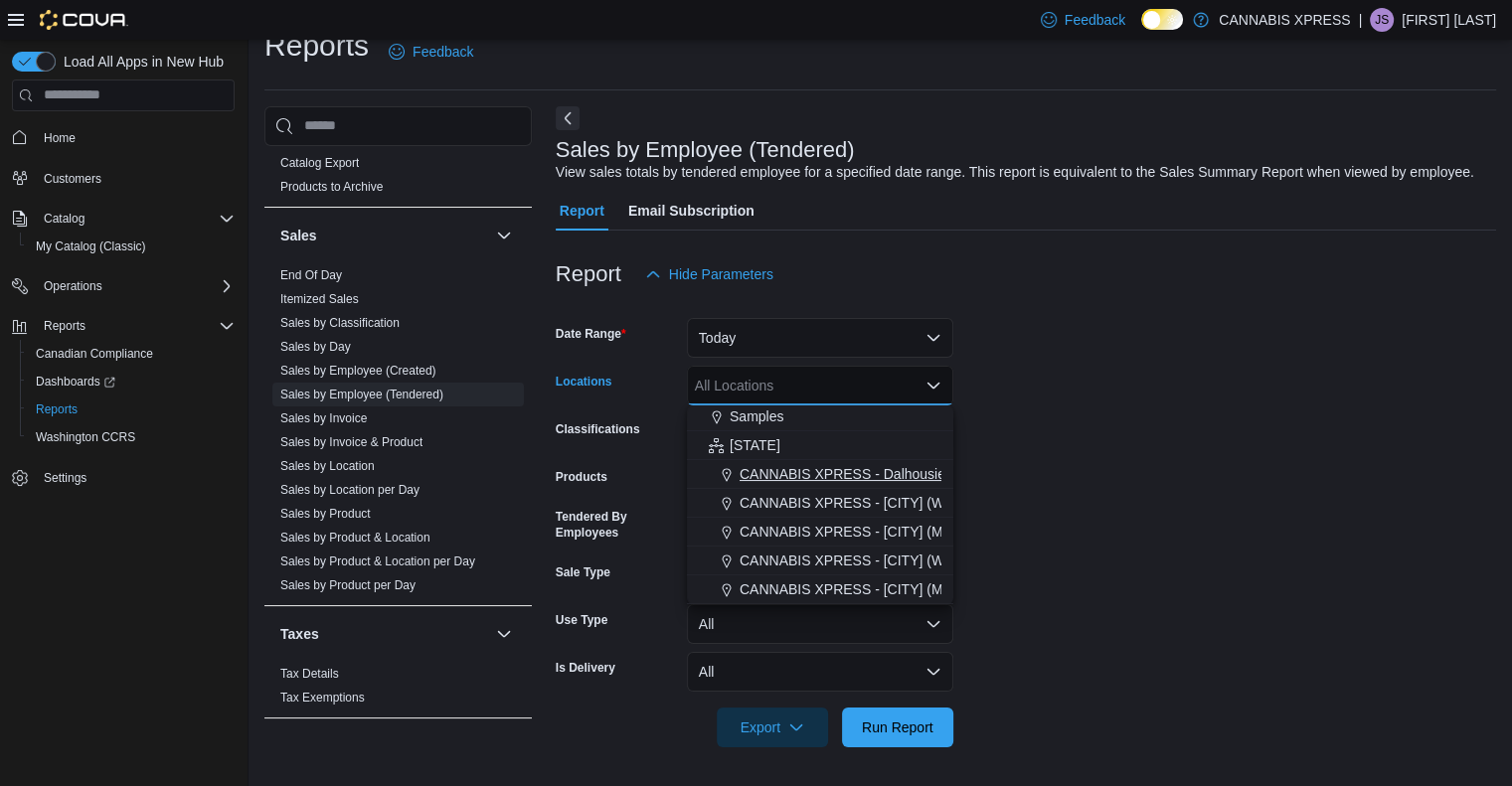 click on "CANNABIS XPRESS - Dalhousie (William Street)" at bounding box center (892, 474) 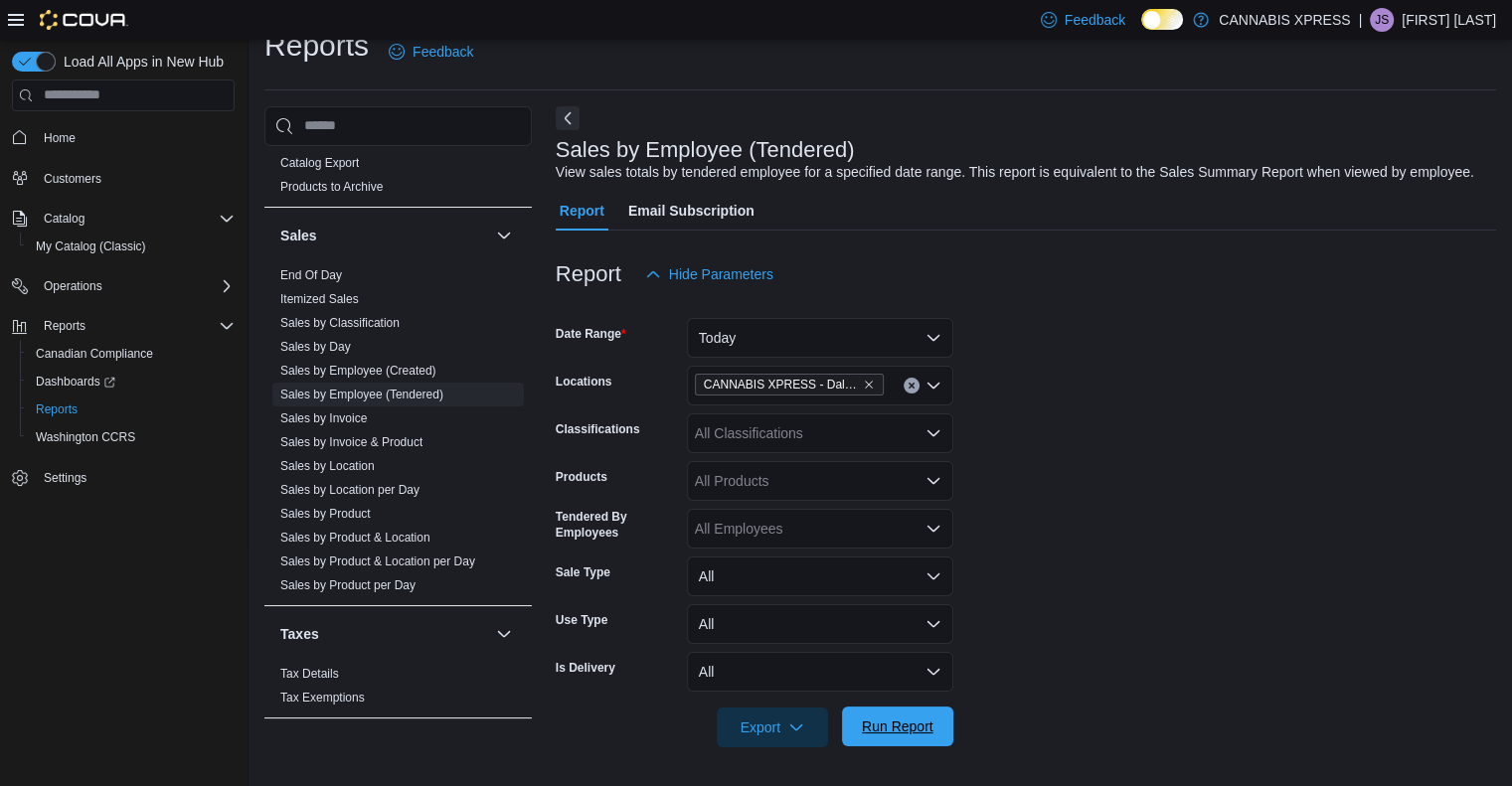 click on "Run Report" at bounding box center [898, 726] 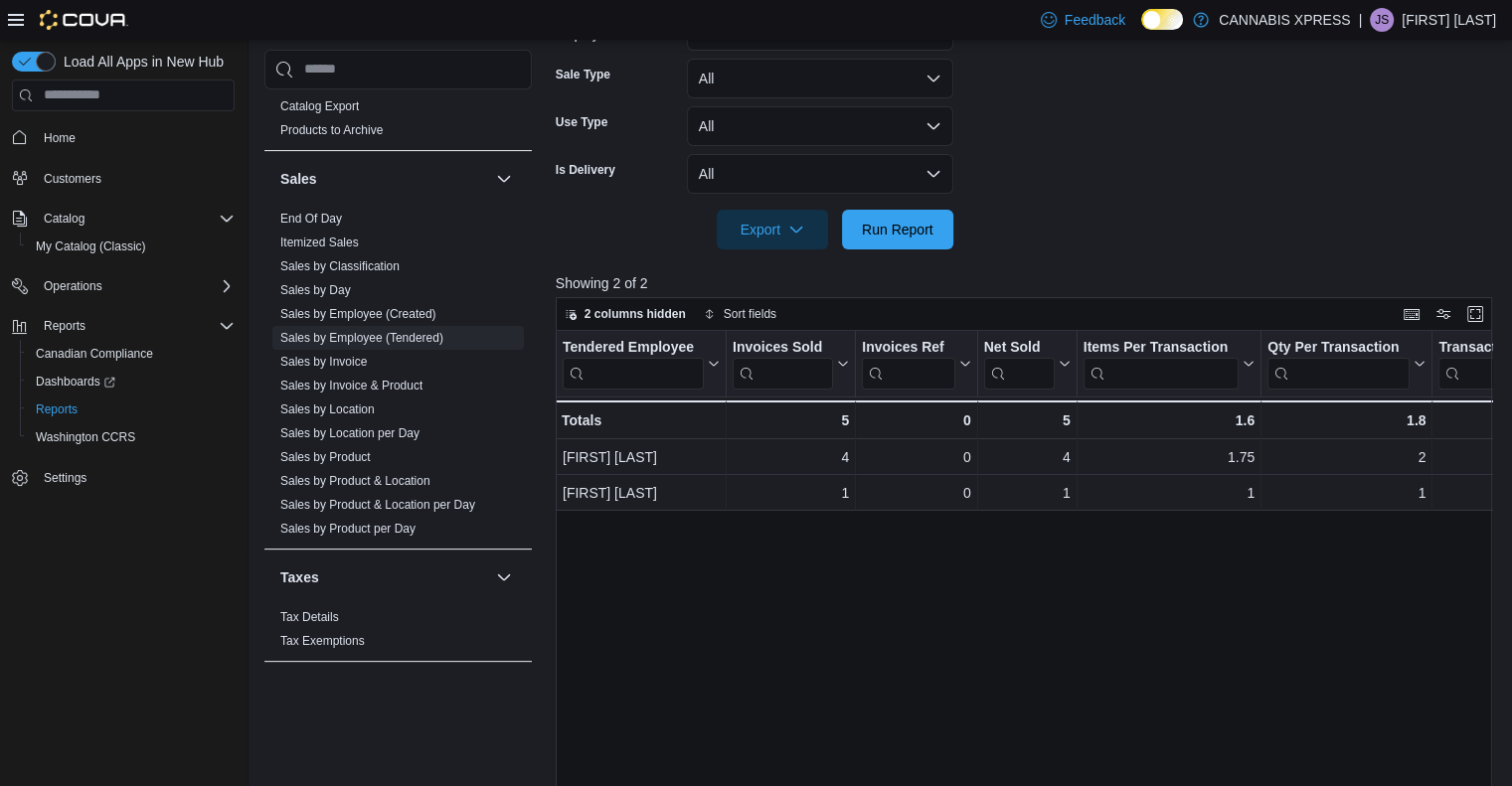 scroll, scrollTop: 560, scrollLeft: 0, axis: vertical 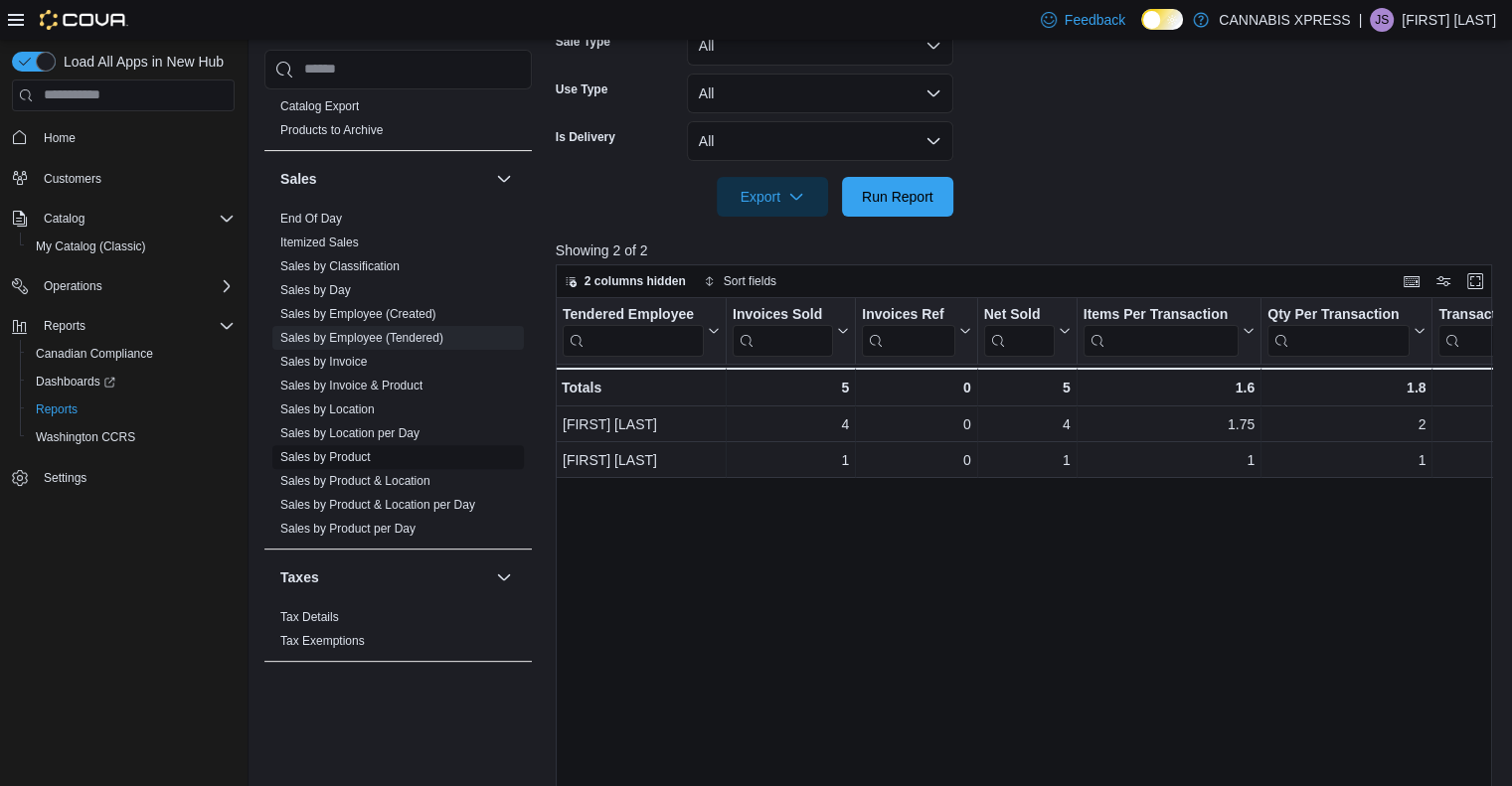 click on "Sales by Product" at bounding box center (325, 457) 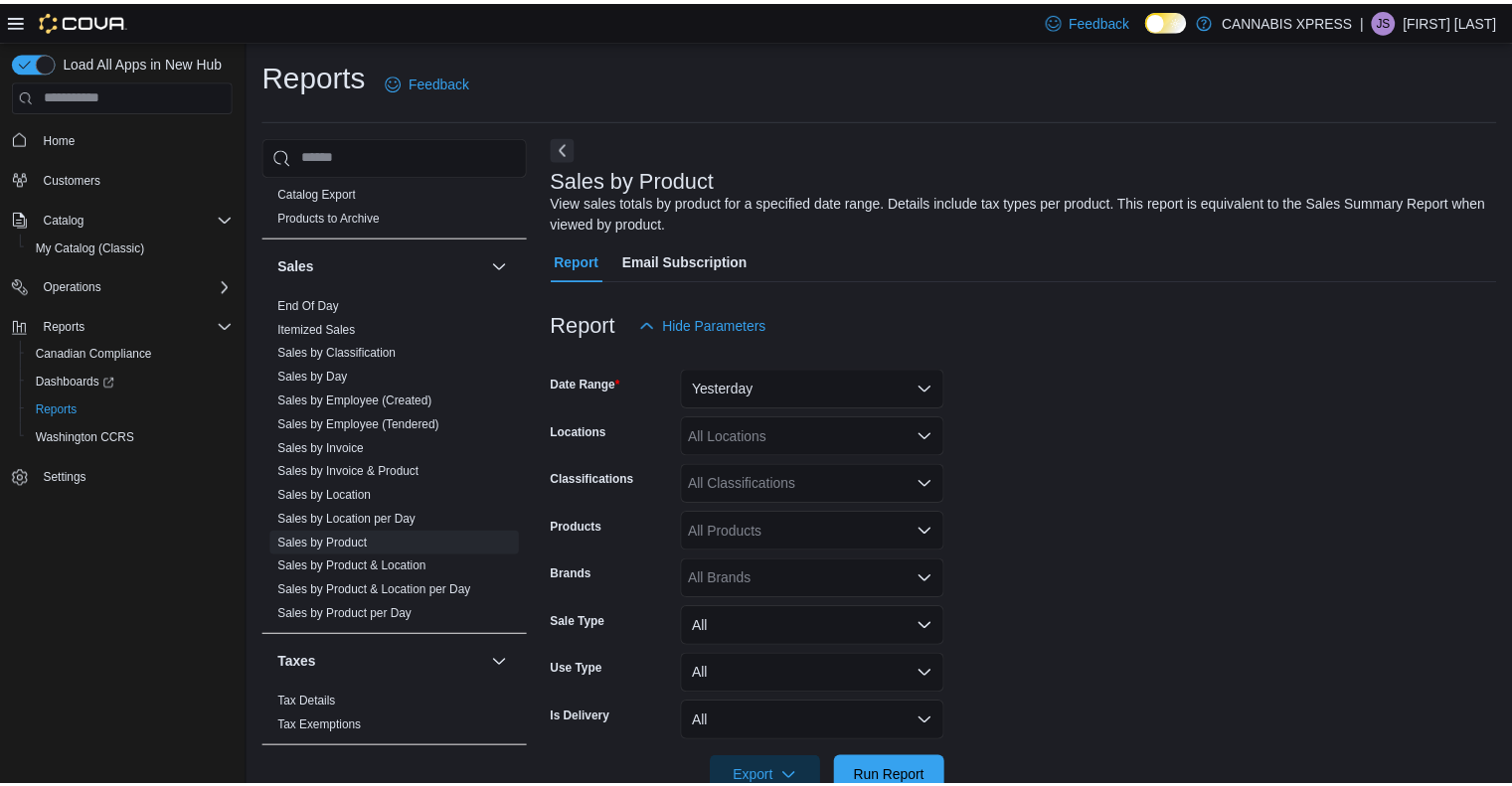 scroll, scrollTop: 51, scrollLeft: 0, axis: vertical 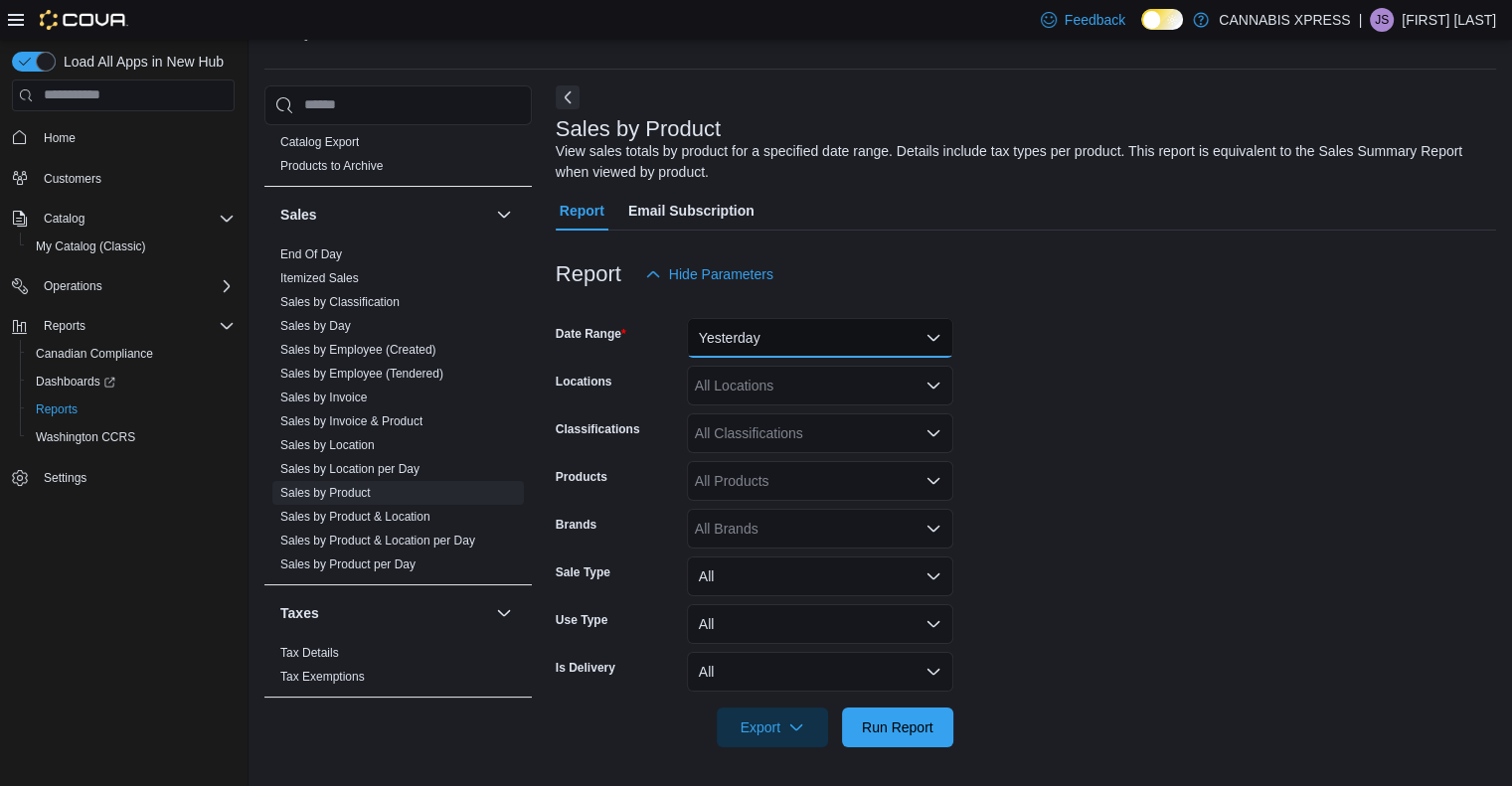 click on "Yesterday" at bounding box center [820, 338] 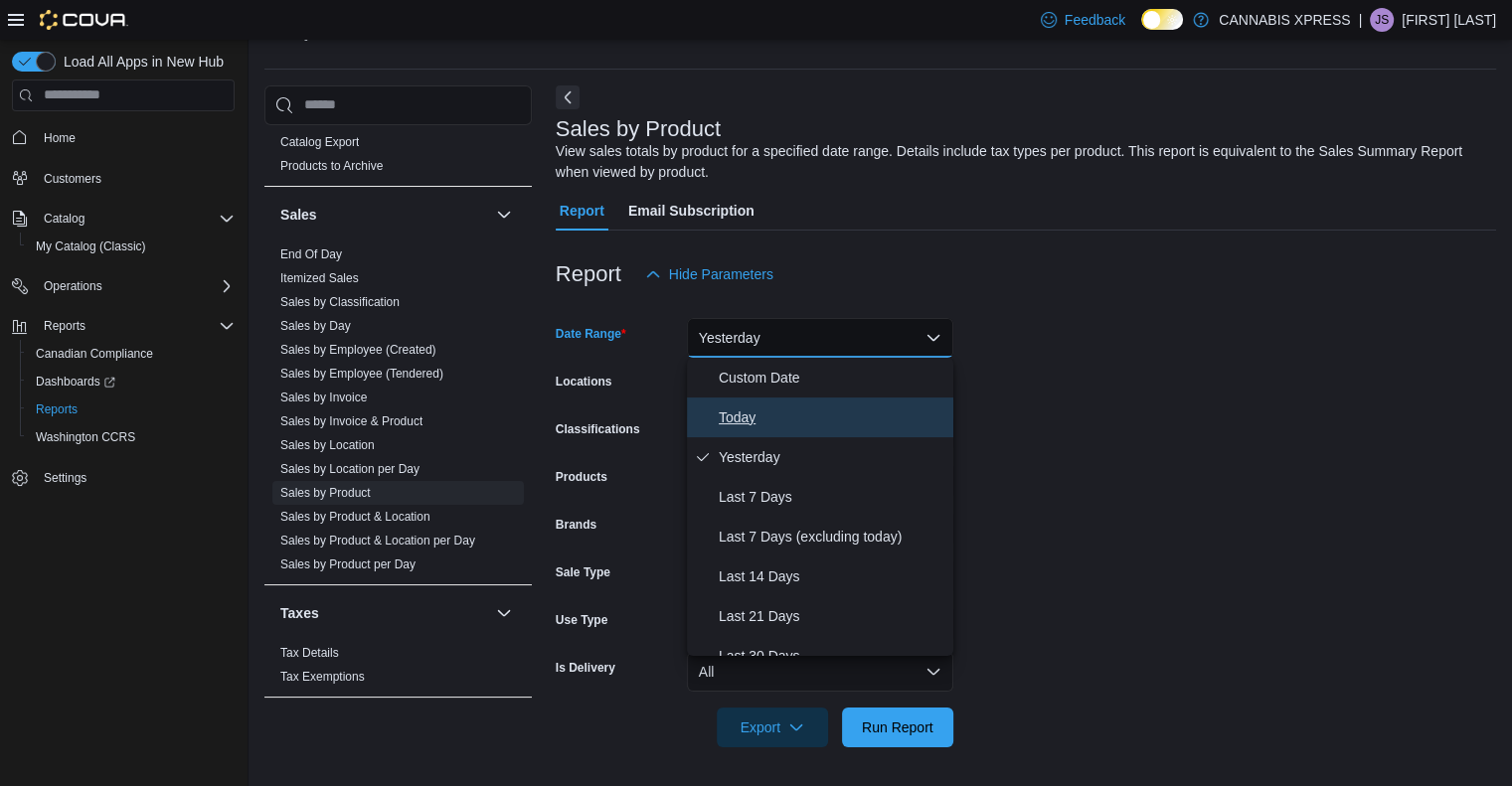 click on "Today" at bounding box center (832, 417) 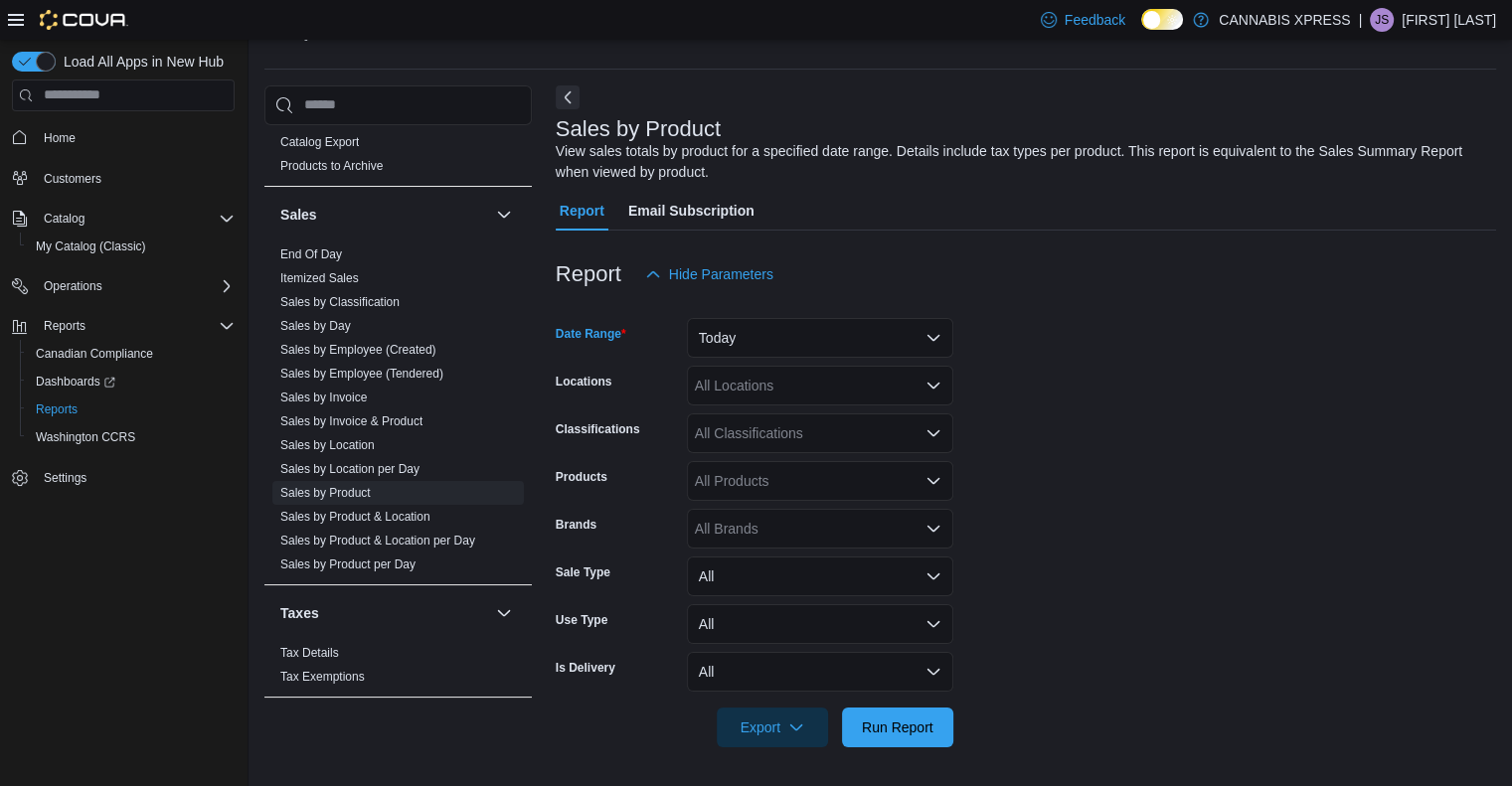 click on "All Locations" at bounding box center [820, 386] 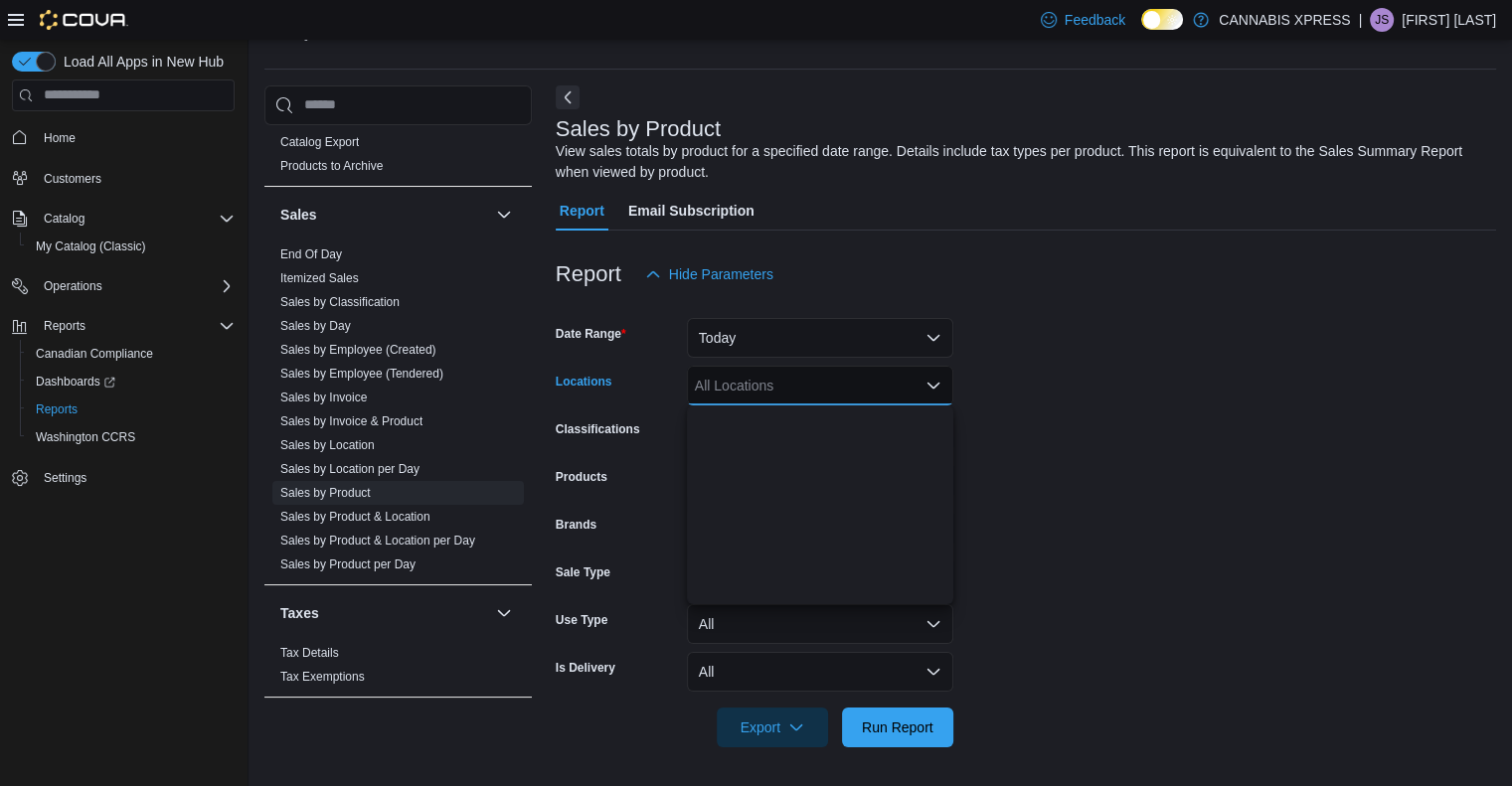 scroll, scrollTop: 364, scrollLeft: 0, axis: vertical 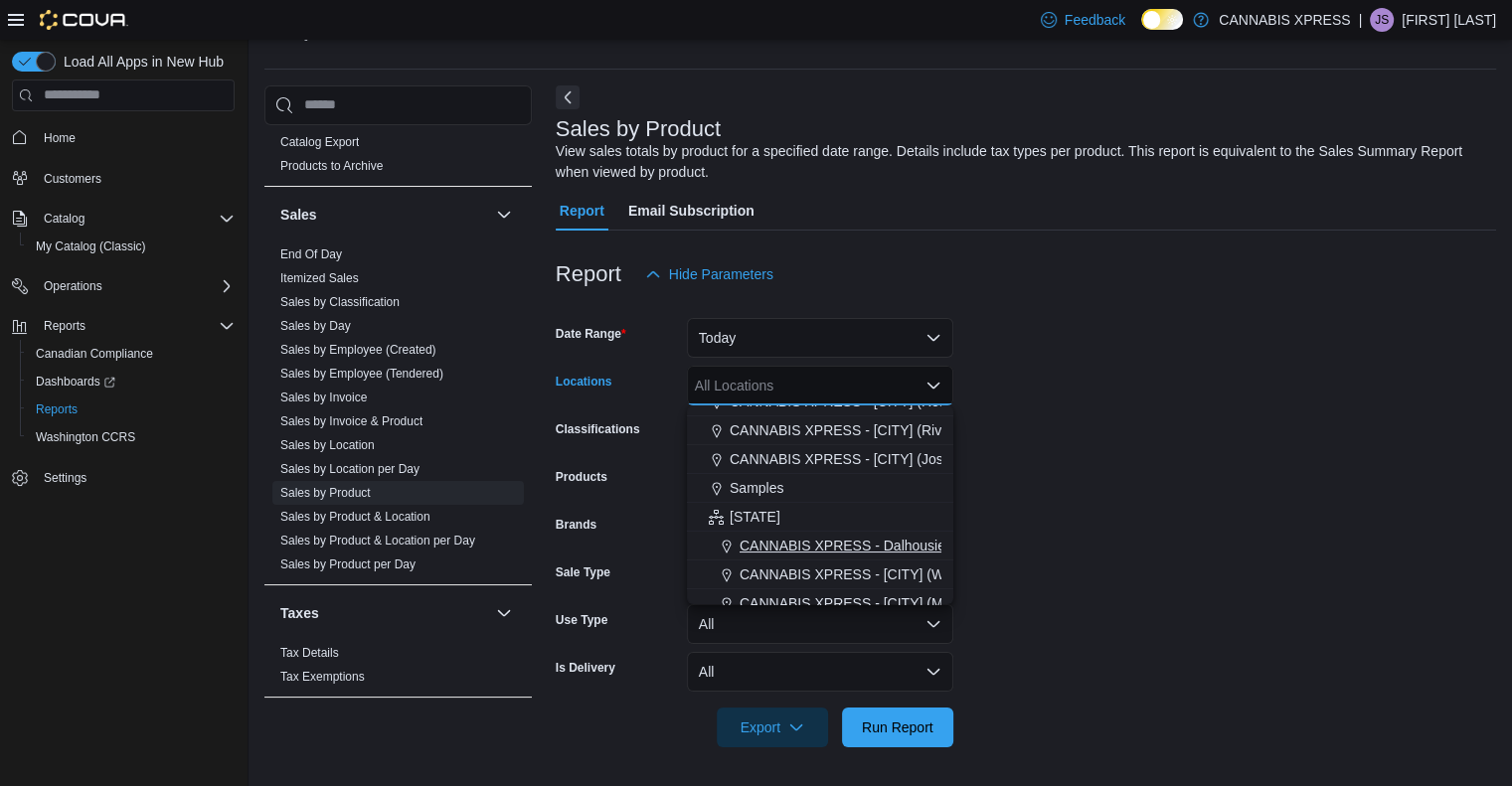 click on "CANNABIS XPRESS - Dalhousie (William Street)" at bounding box center (892, 546) 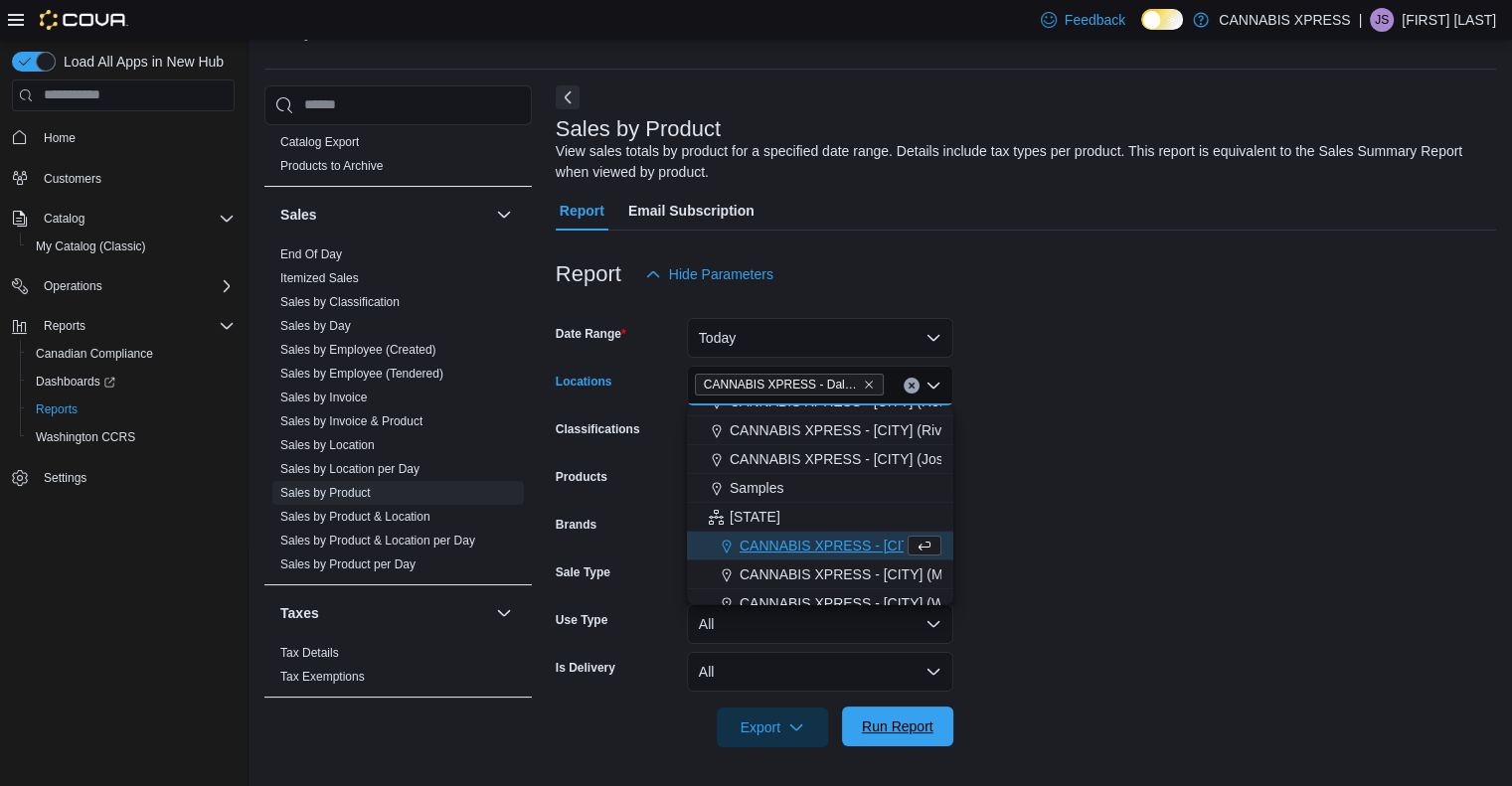 click on "Run Report" at bounding box center (898, 726) 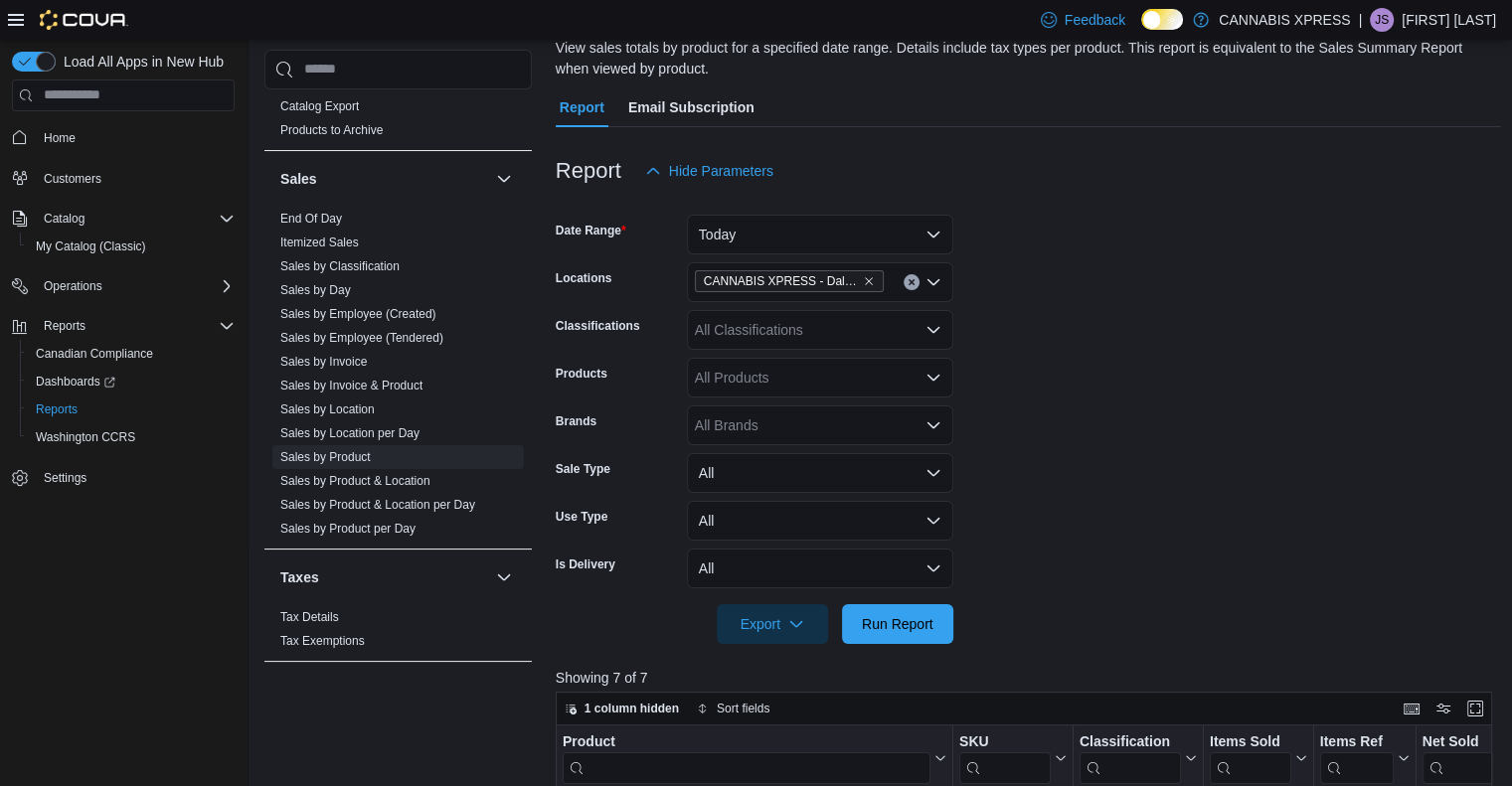 scroll, scrollTop: 129, scrollLeft: 0, axis: vertical 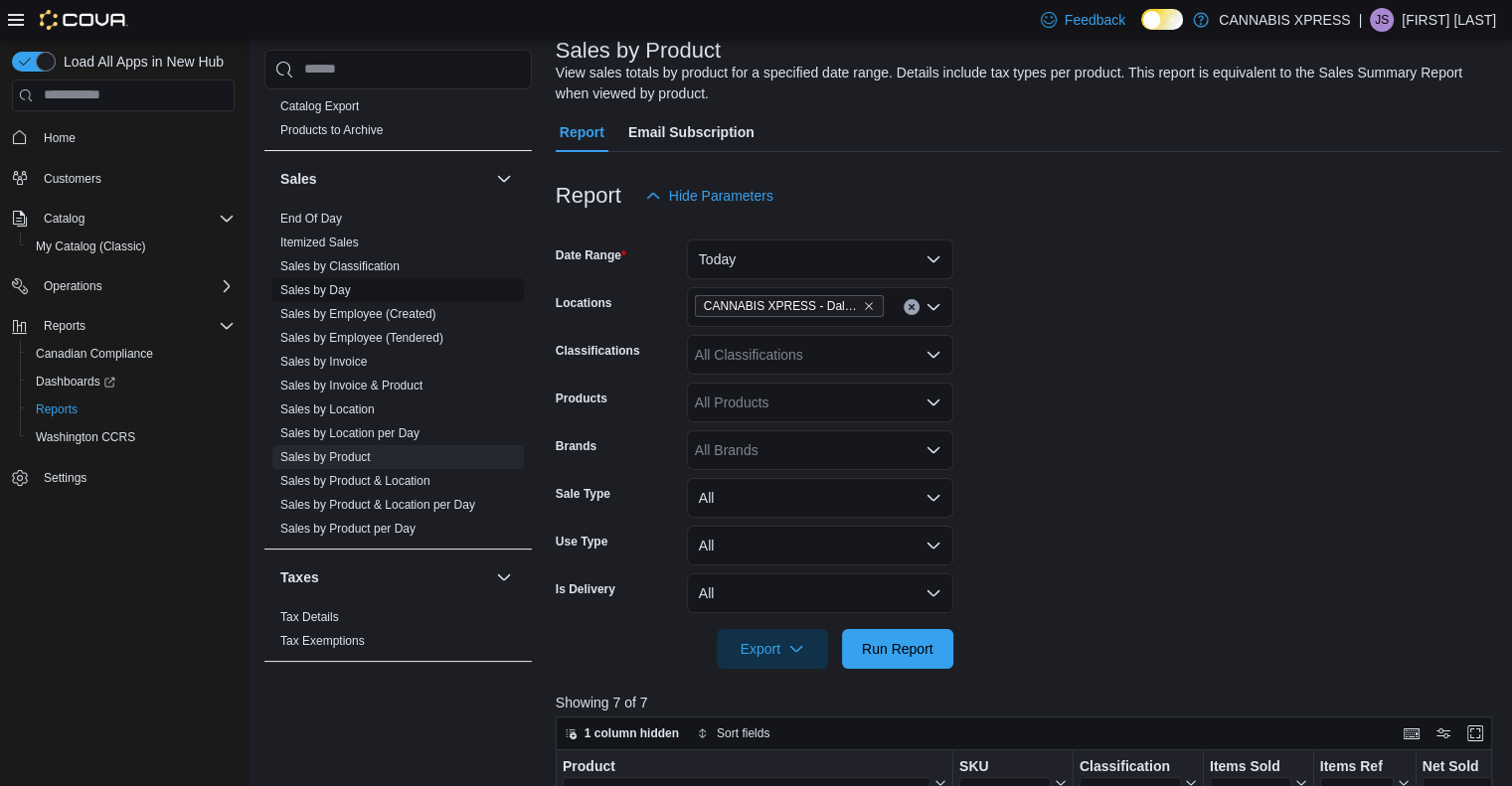 click on "Sales by Day" at bounding box center [315, 290] 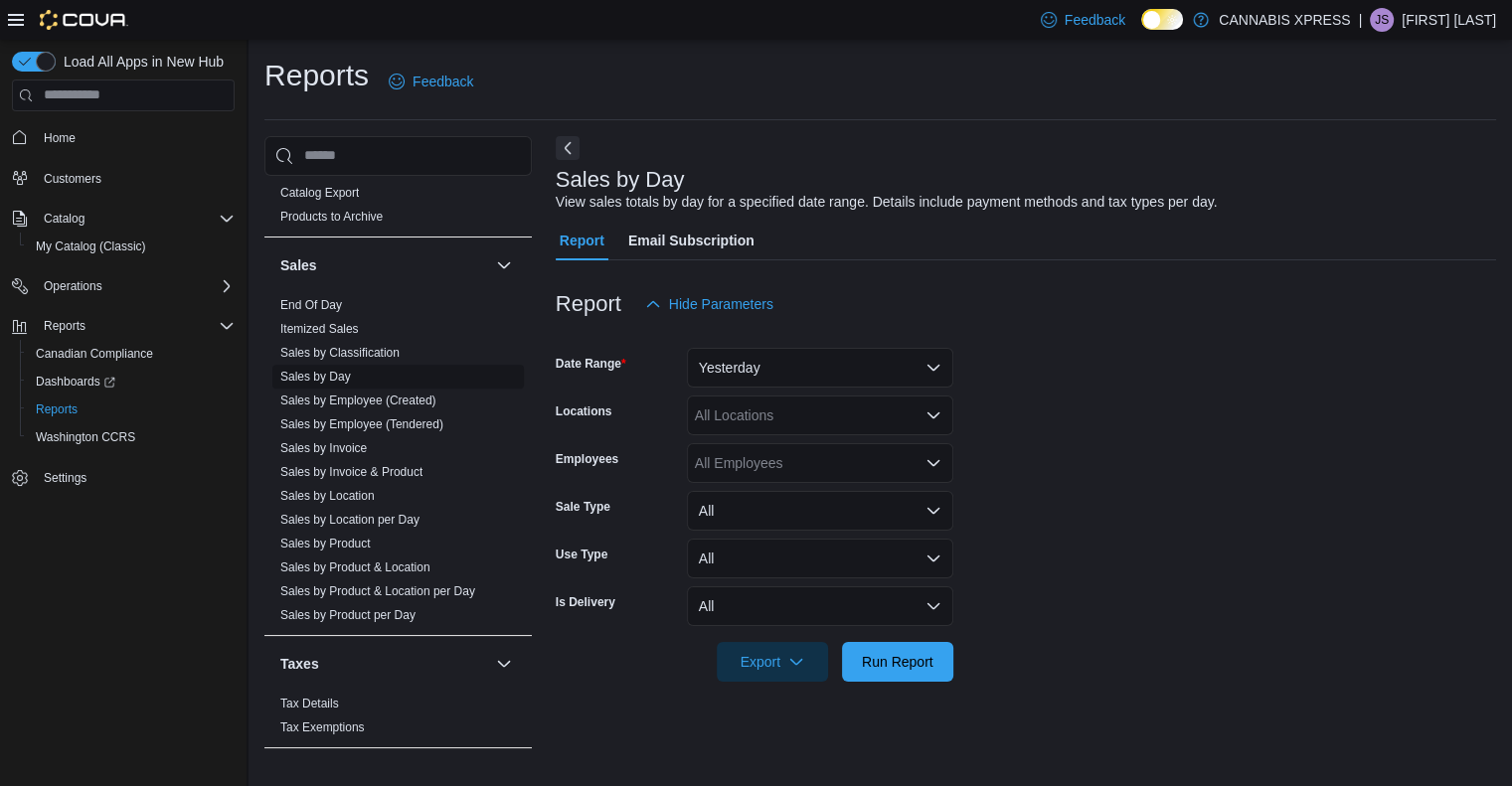 scroll, scrollTop: 0, scrollLeft: 0, axis: both 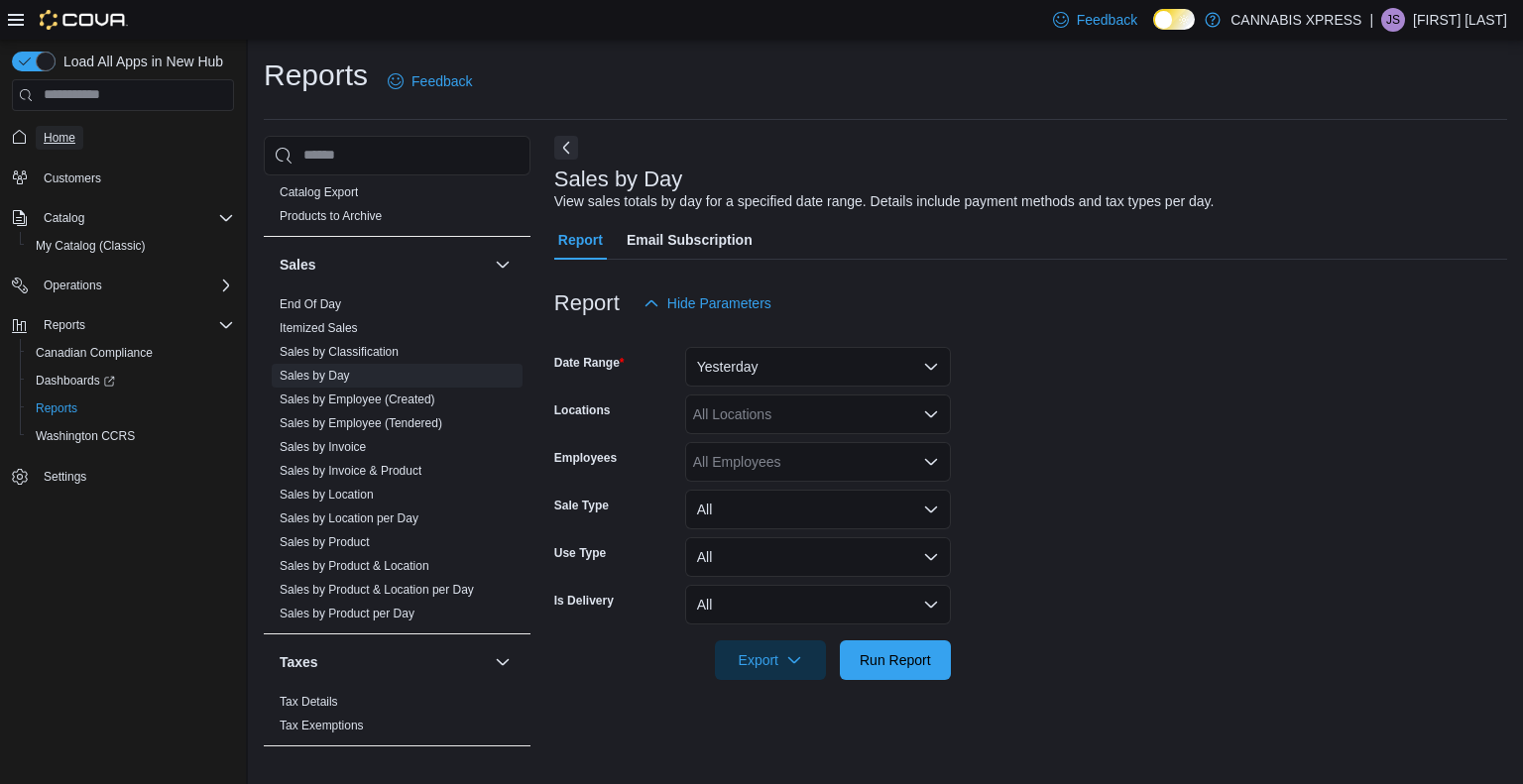 click on "Home" at bounding box center [59, 138] 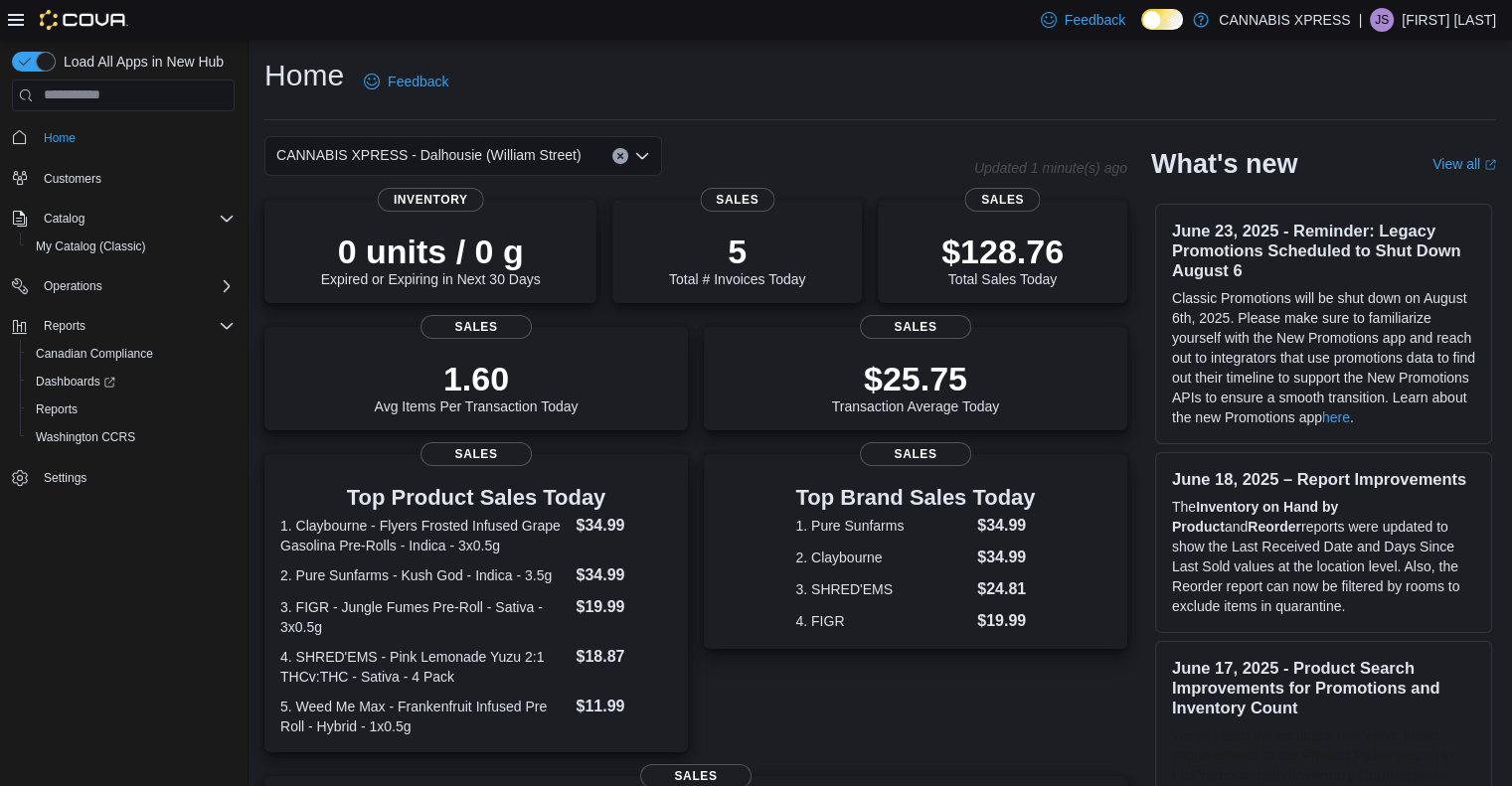 click on "CANNABIS XPRESS - Dalhousie (William Street)" at bounding box center [463, 156] 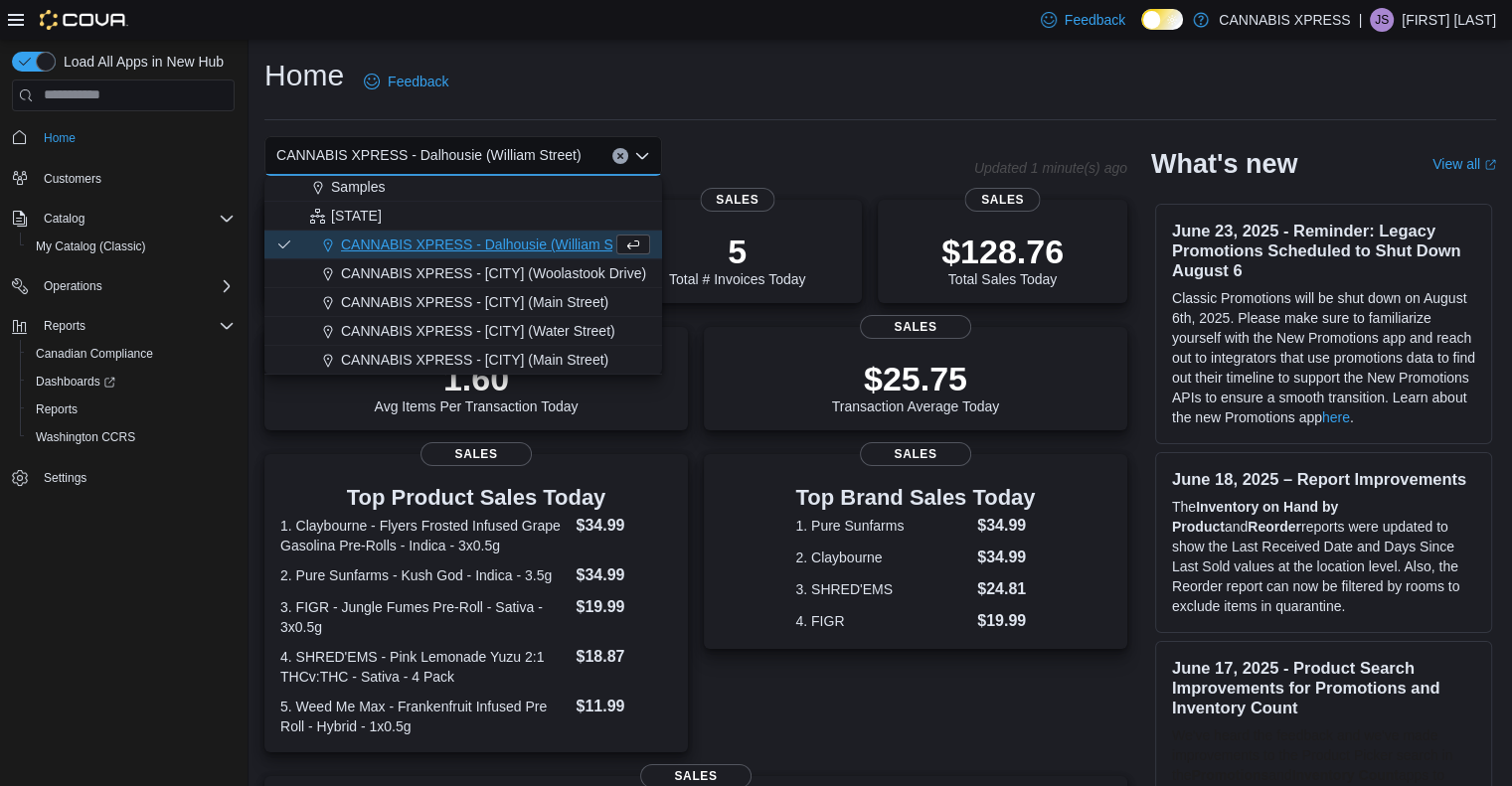 scroll, scrollTop: 434, scrollLeft: 0, axis: vertical 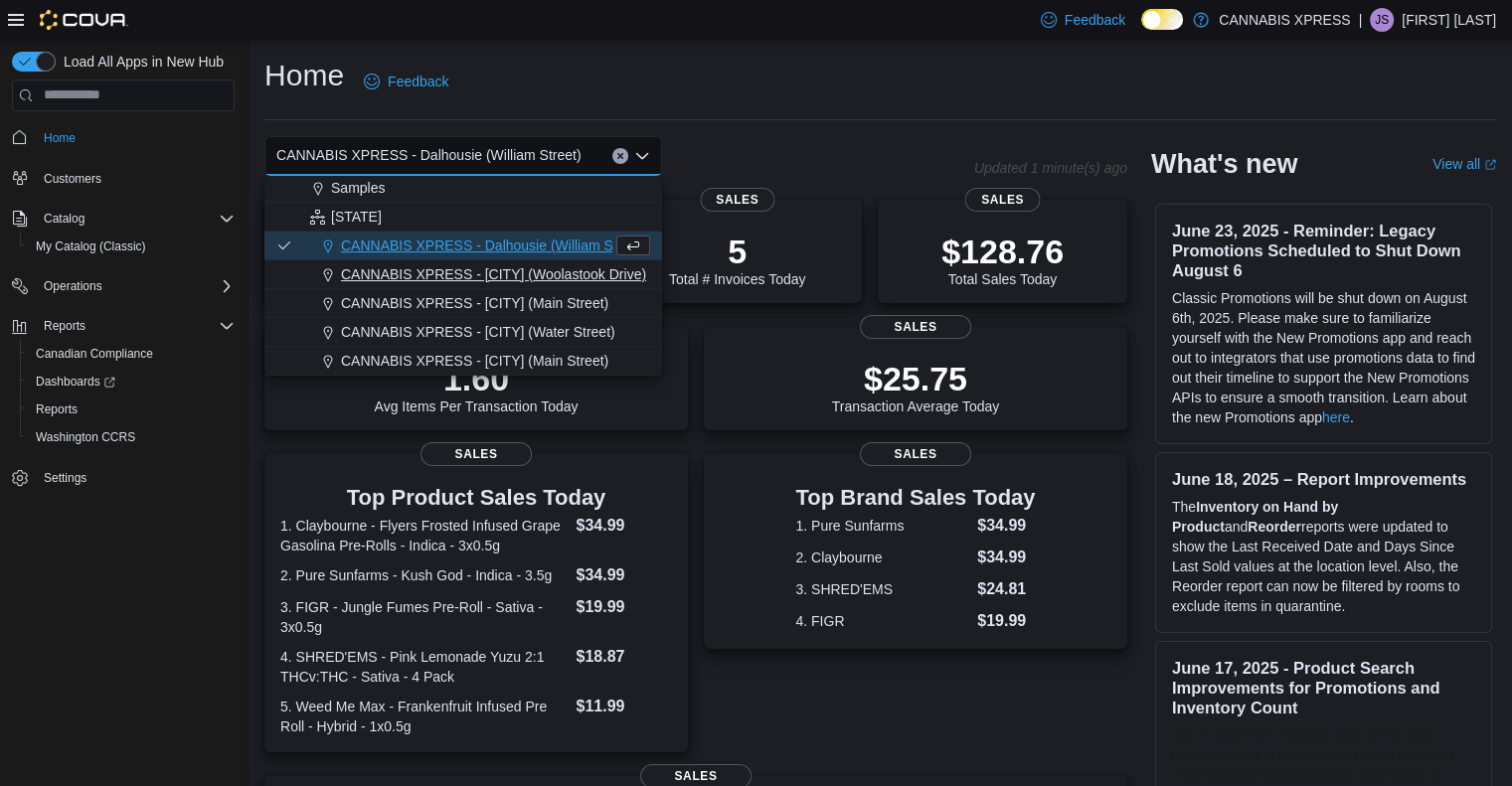 click on "CANNABIS XPRESS - Grand Bay-Westfield ([CITY])" at bounding box center [493, 274] 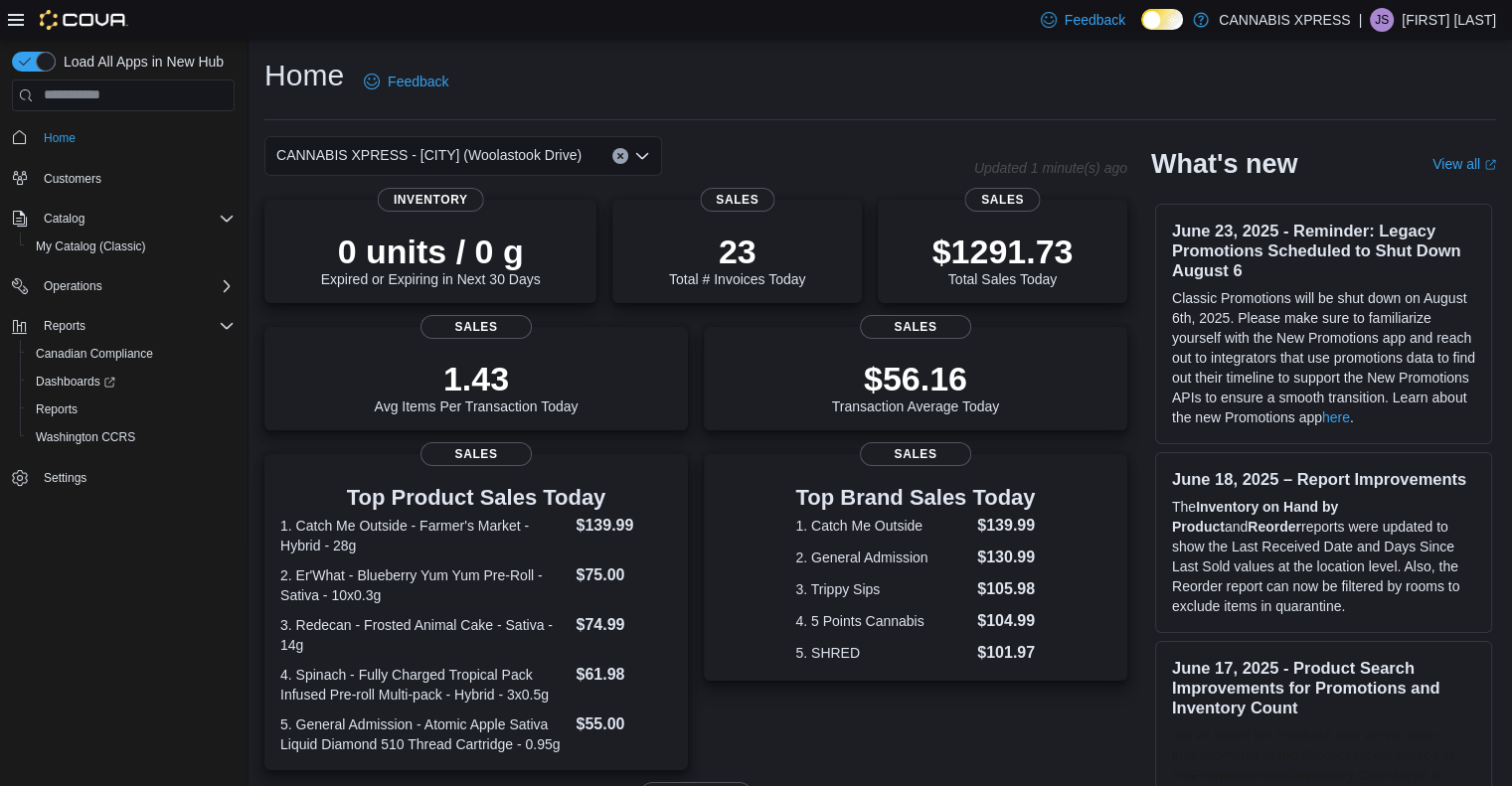 click 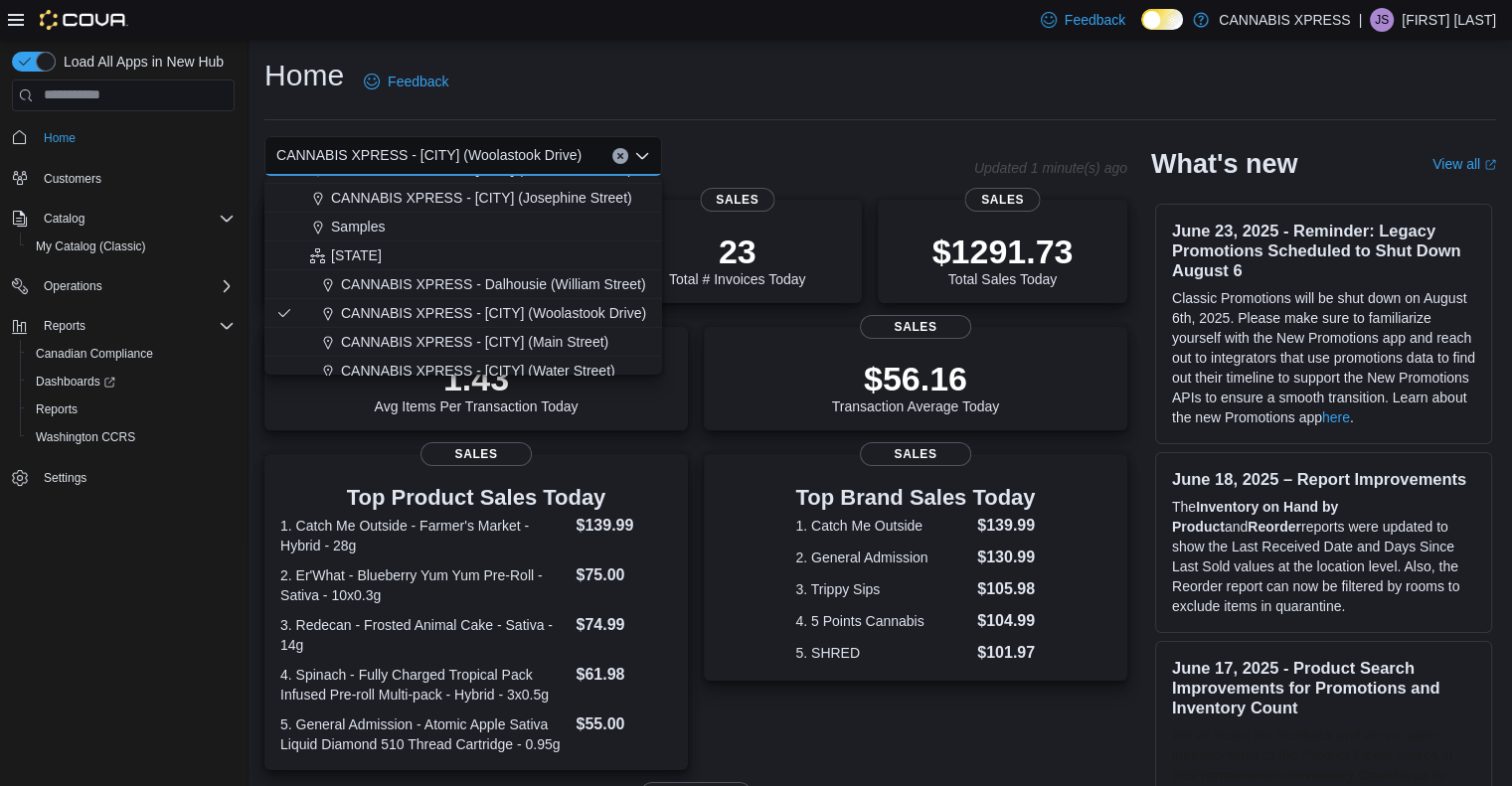 scroll, scrollTop: 435, scrollLeft: 0, axis: vertical 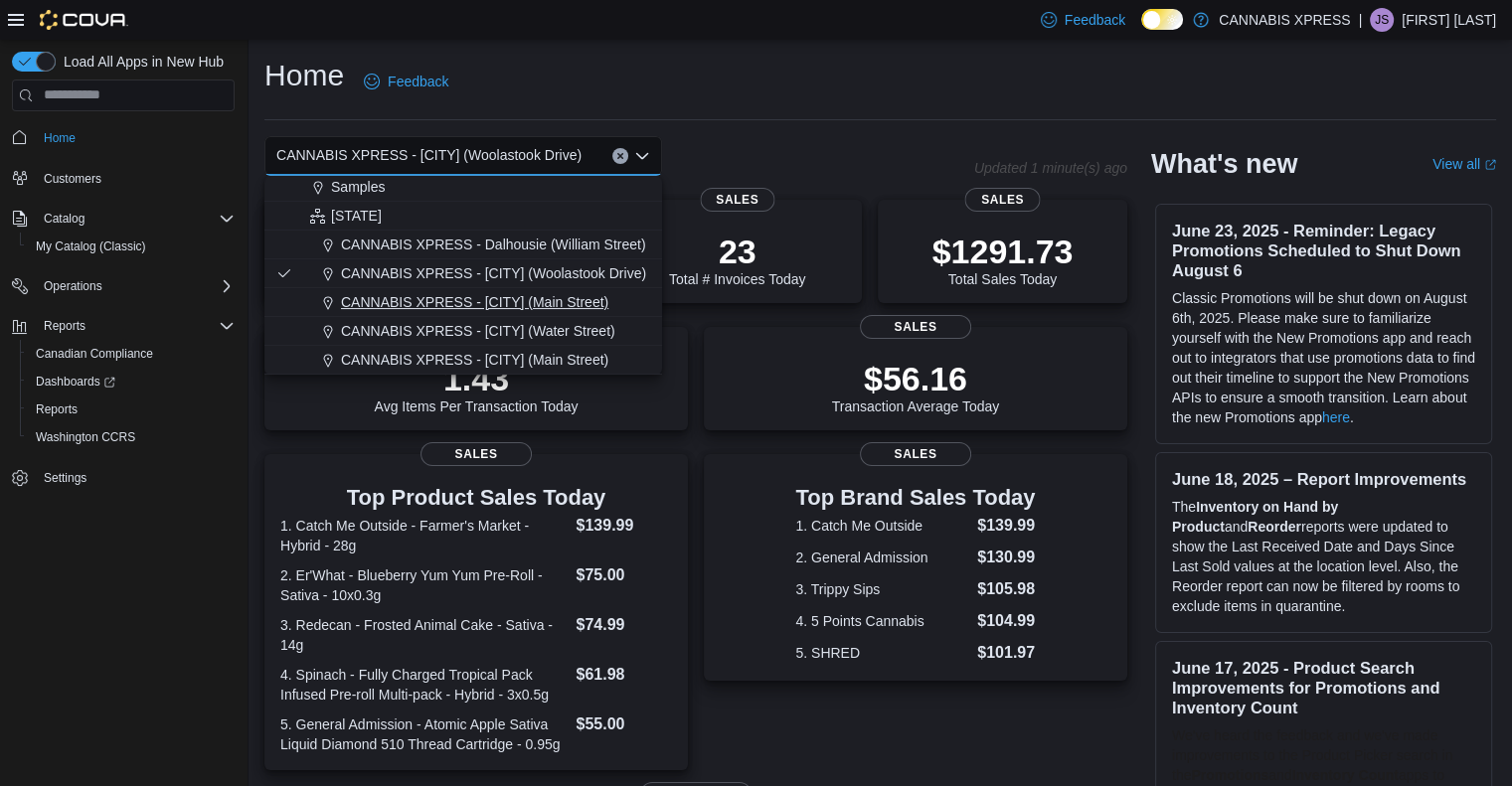 click on "CANNABIS XPRESS - Hampton ([CITY])" at bounding box center (474, 302) 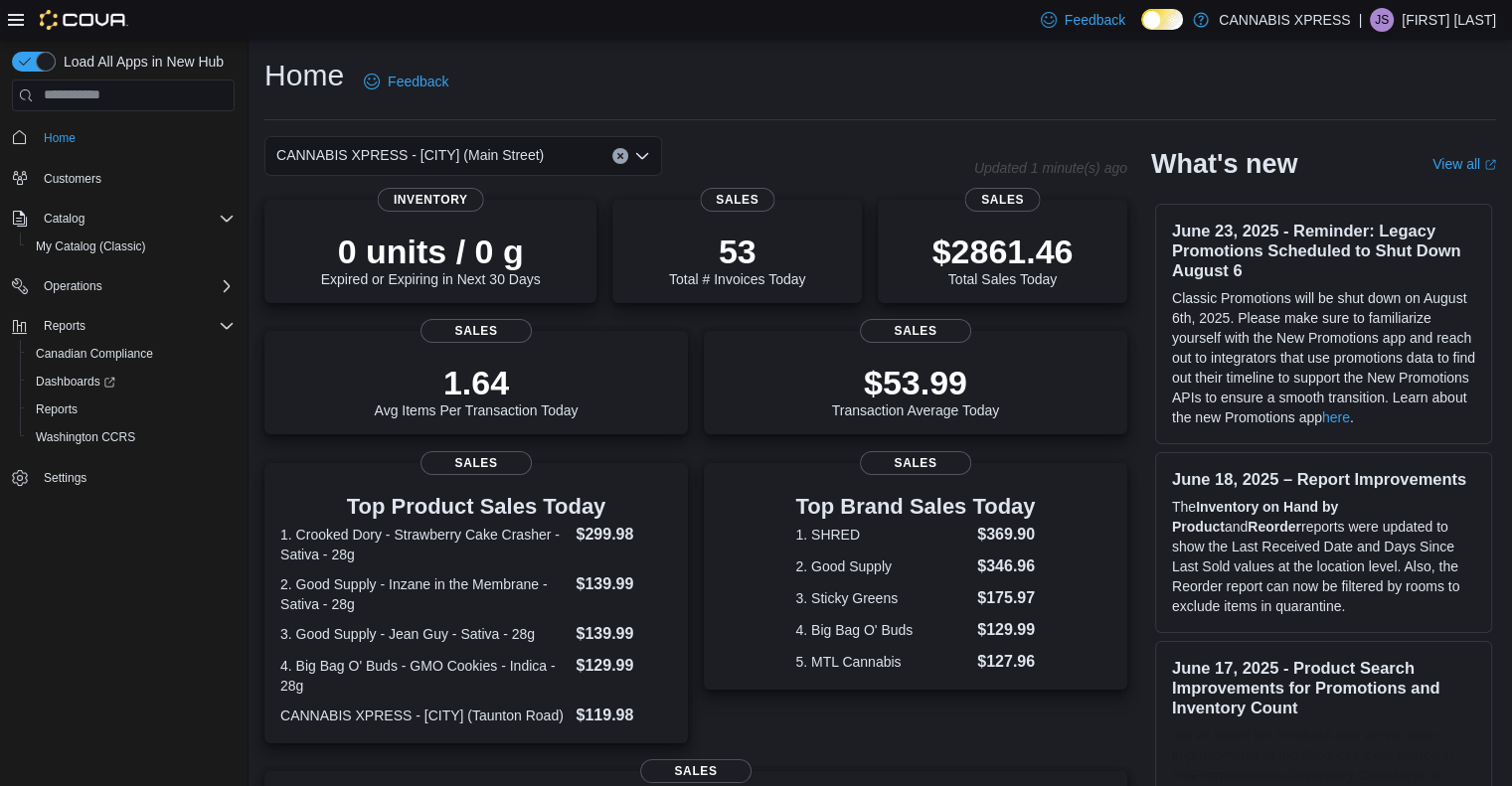 click on "CANNABIS XPRESS - Hampton ([CITY])" at bounding box center [463, 156] 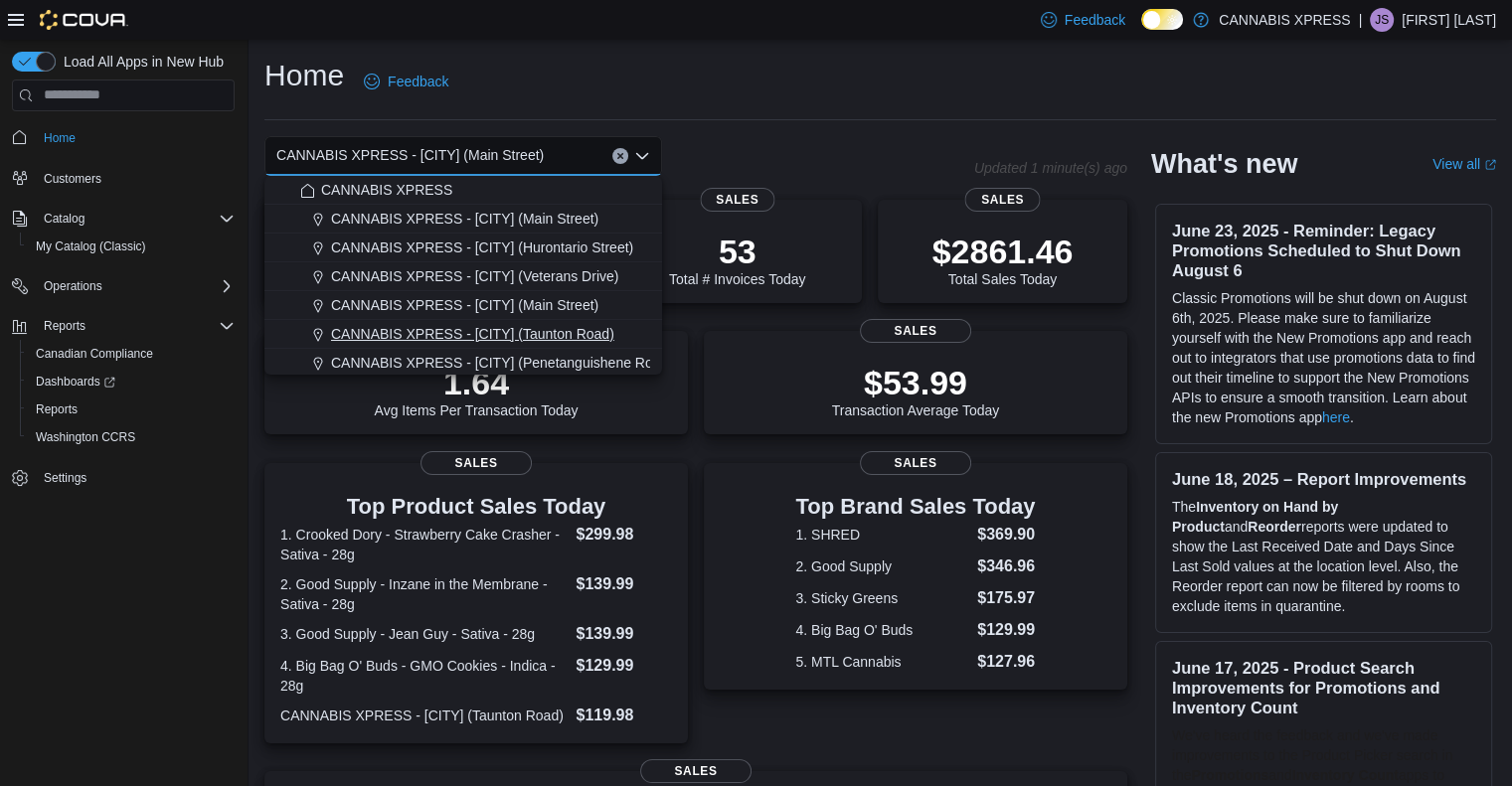 click on "CANNABIS XPRESS - Hampton ([CITY])" at bounding box center (472, 334) 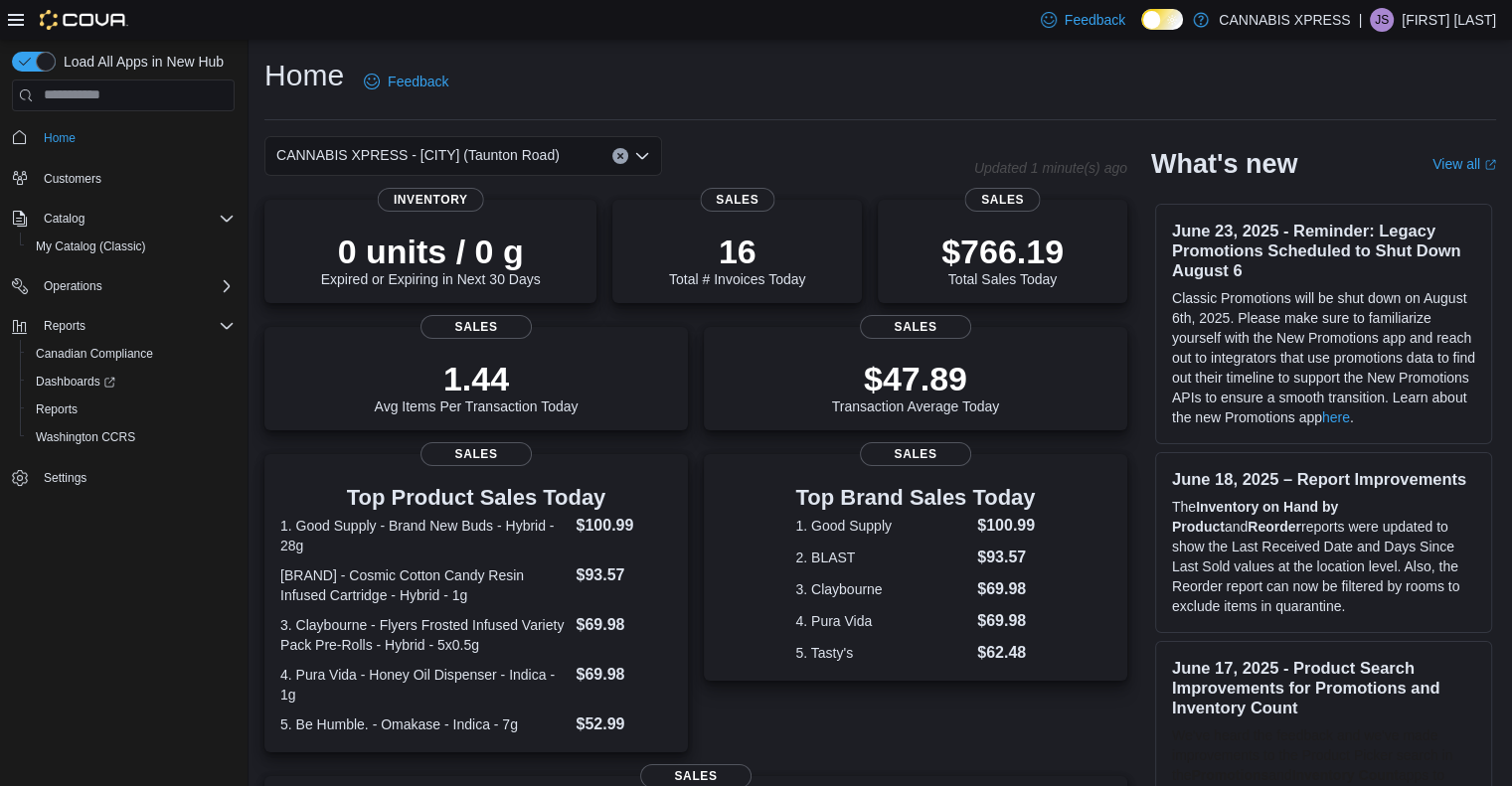 click 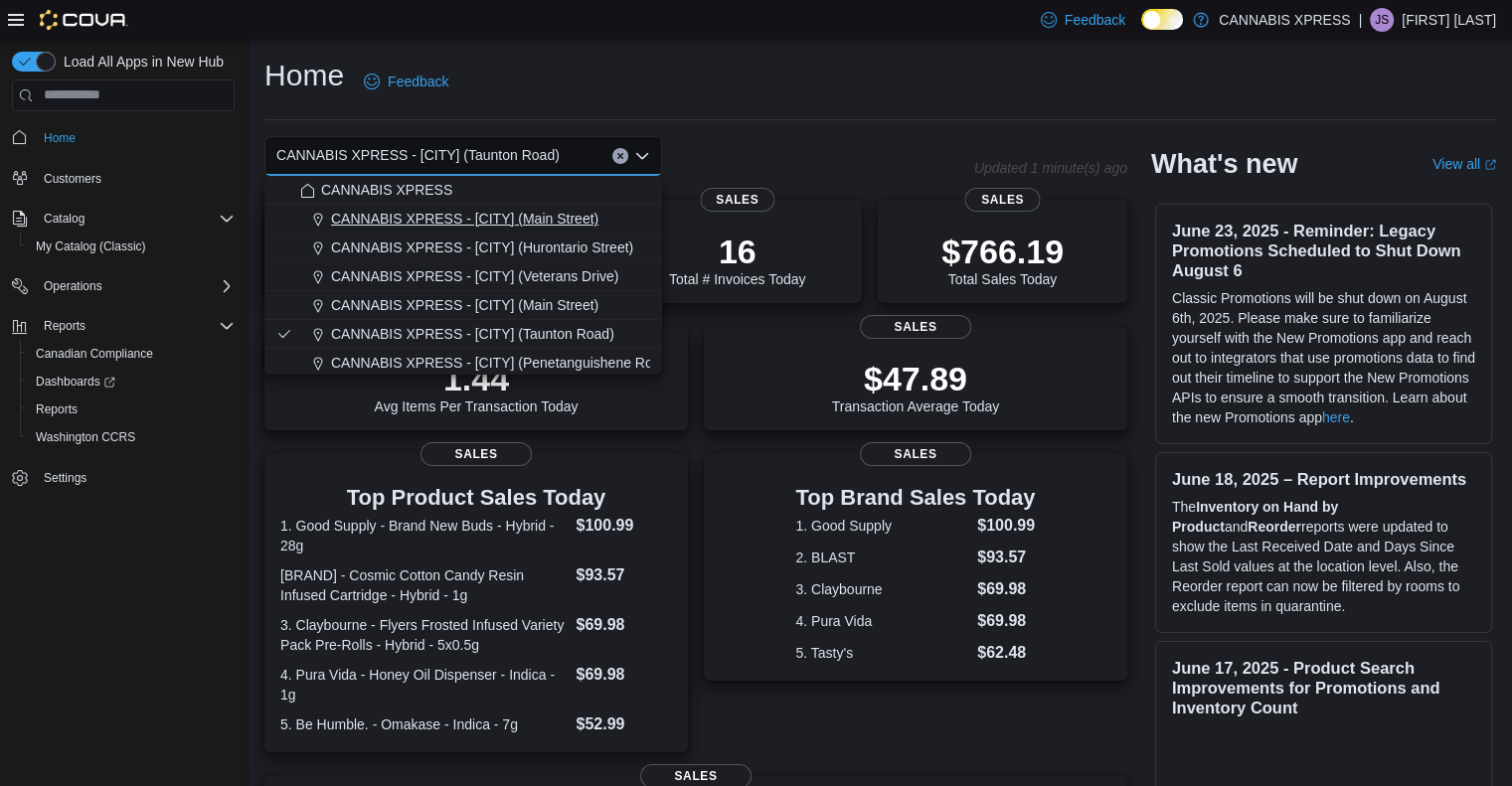click on "CANNABIS XPRESS - Beeton ([CITY])" at bounding box center (464, 219) 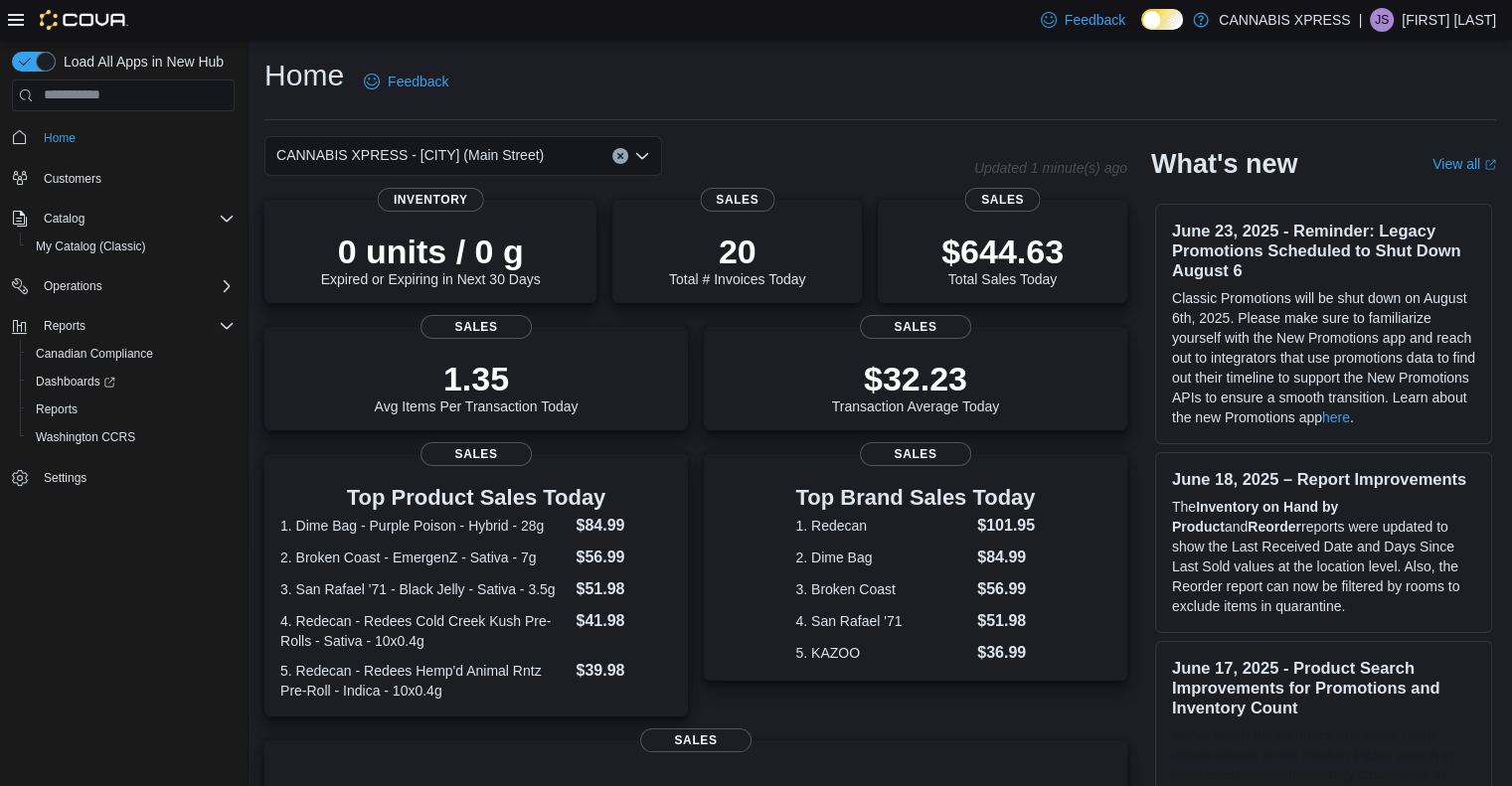click 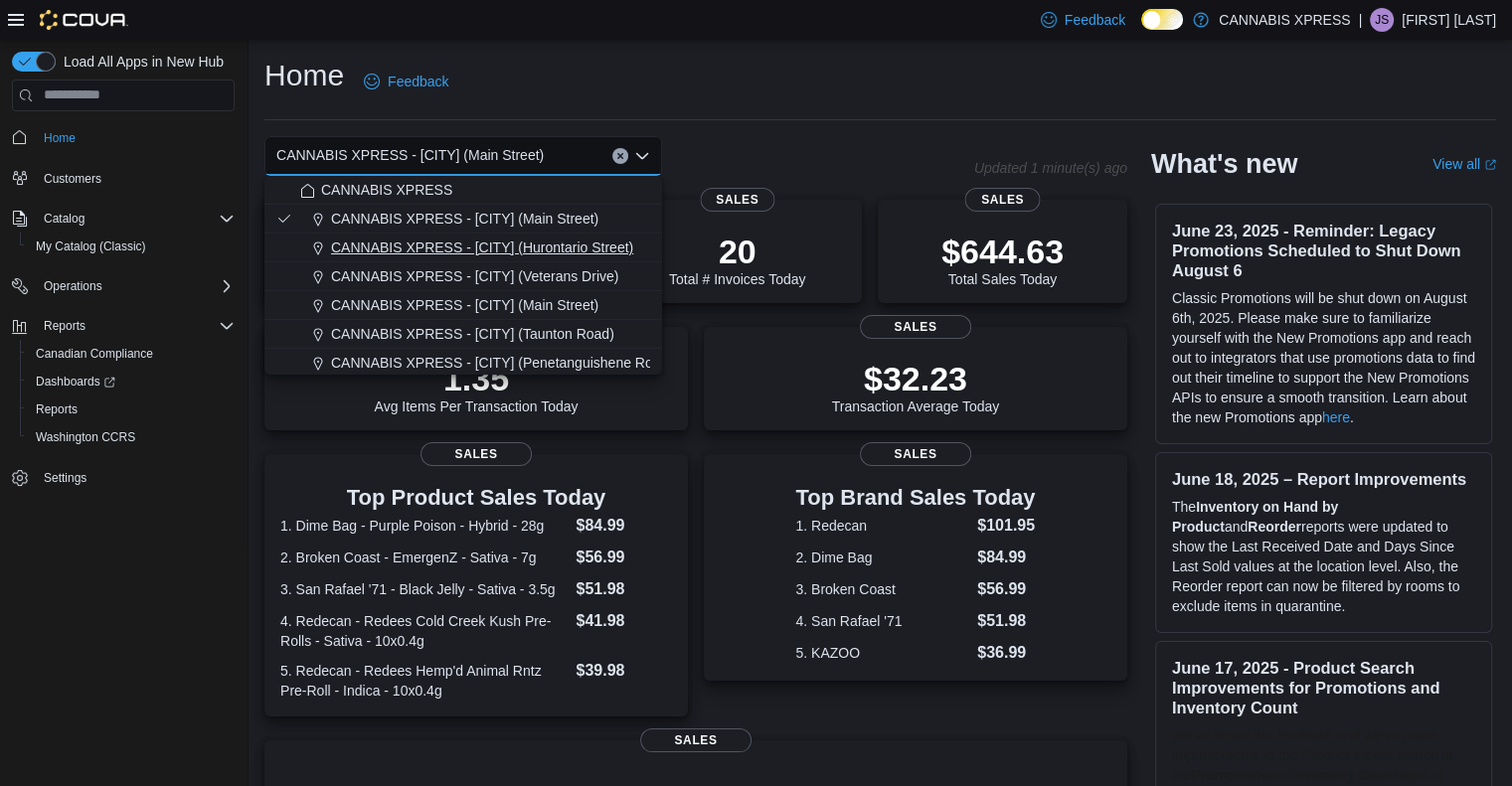 click on "CANNABIS XPRESS - Brampton ([CITY])" at bounding box center [482, 247] 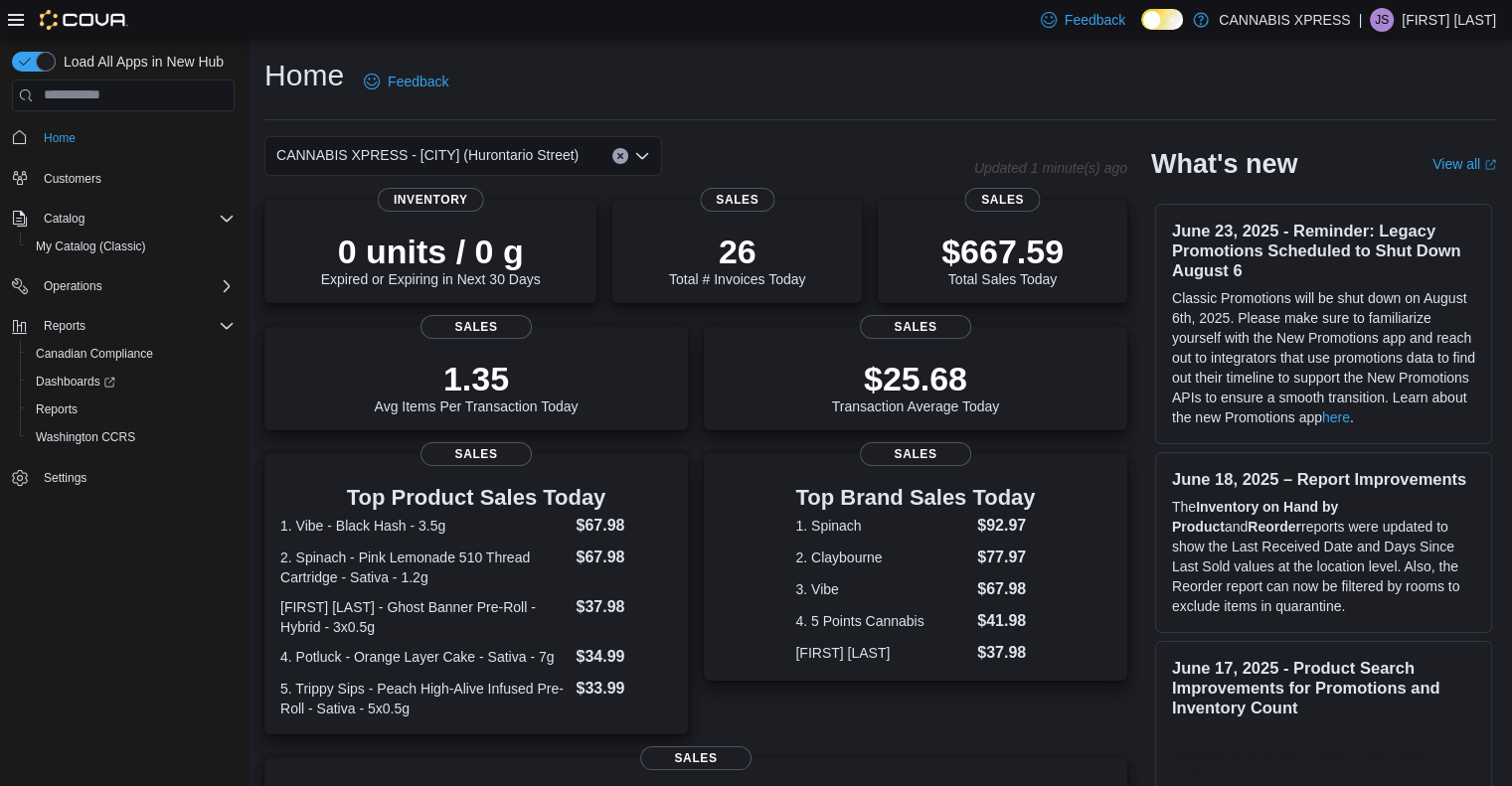 click 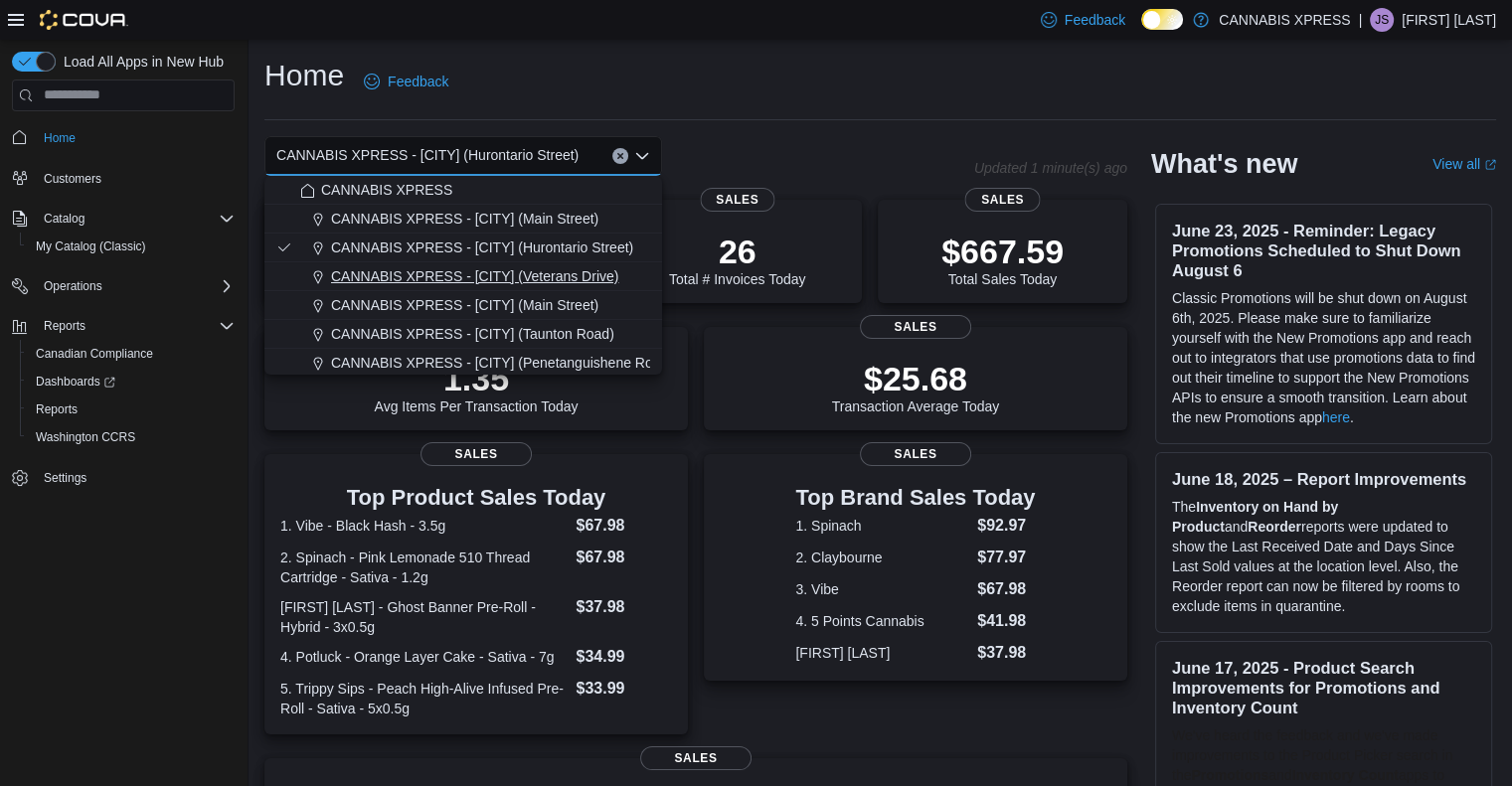 click on "CANNABIS XPRESS - Brampton ([CITY])" at bounding box center (474, 276) 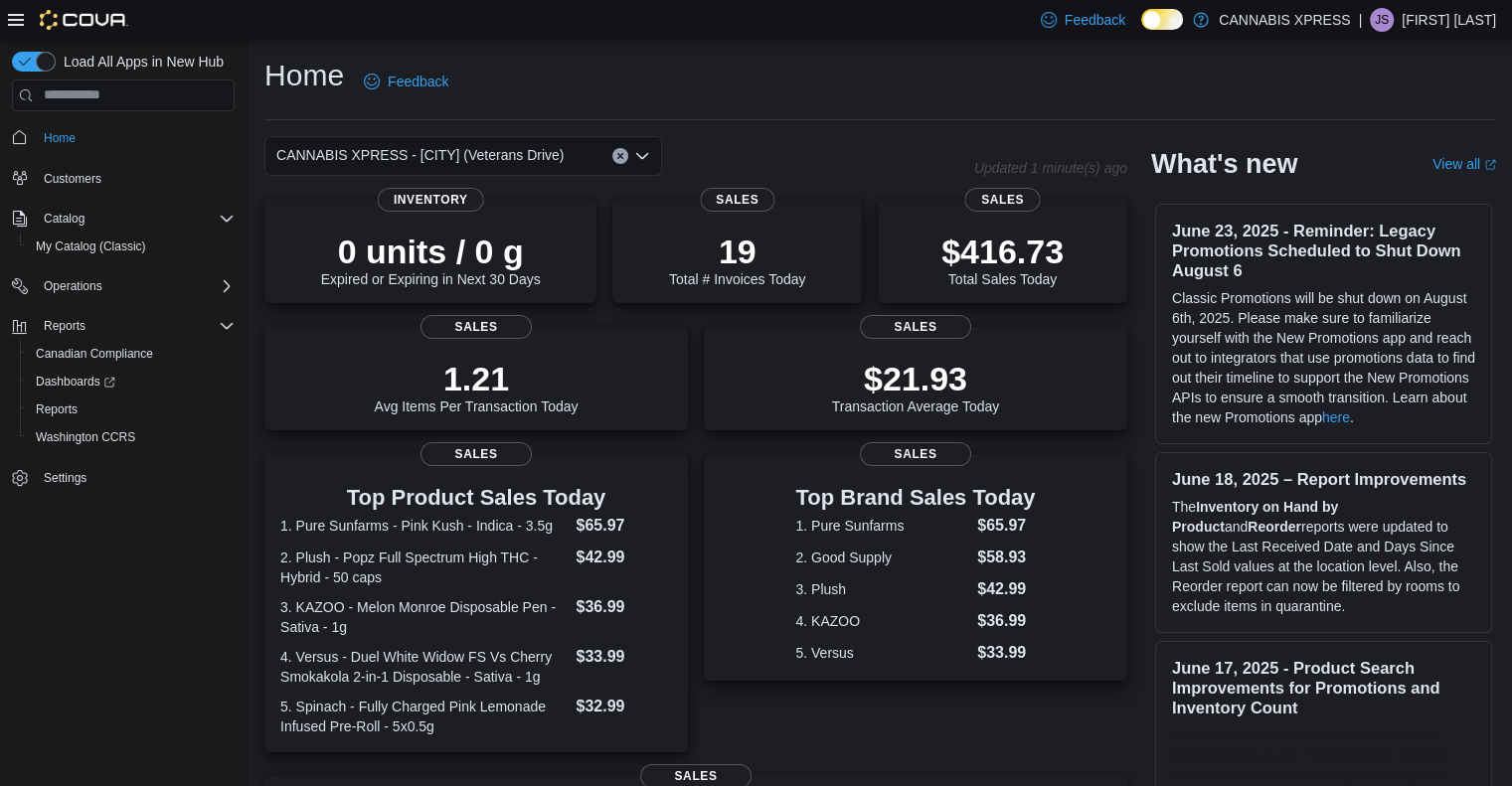 click 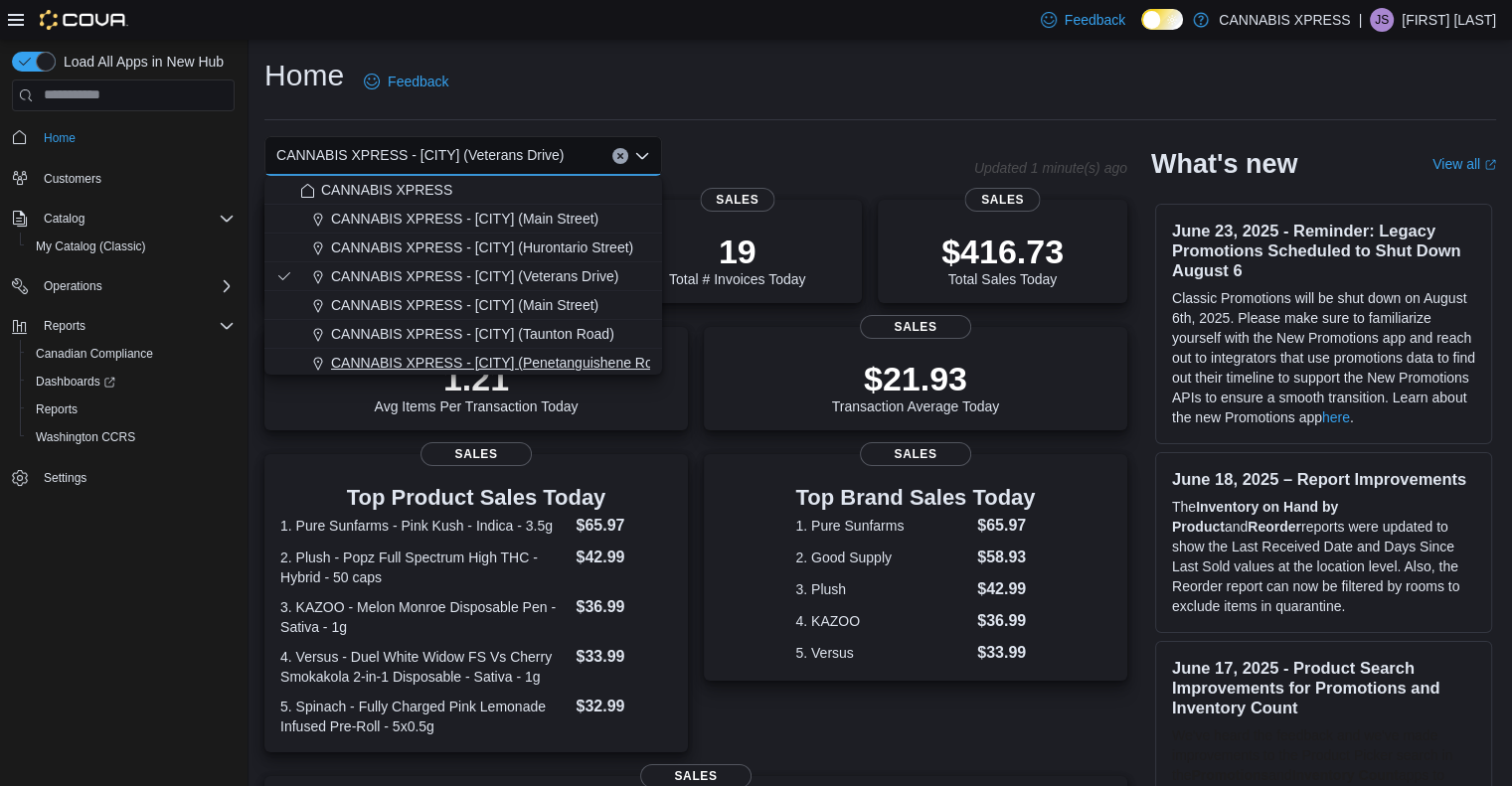 click on "CANNABIS XPRESS - Hillsdale ([CITY])" at bounding box center (502, 363) 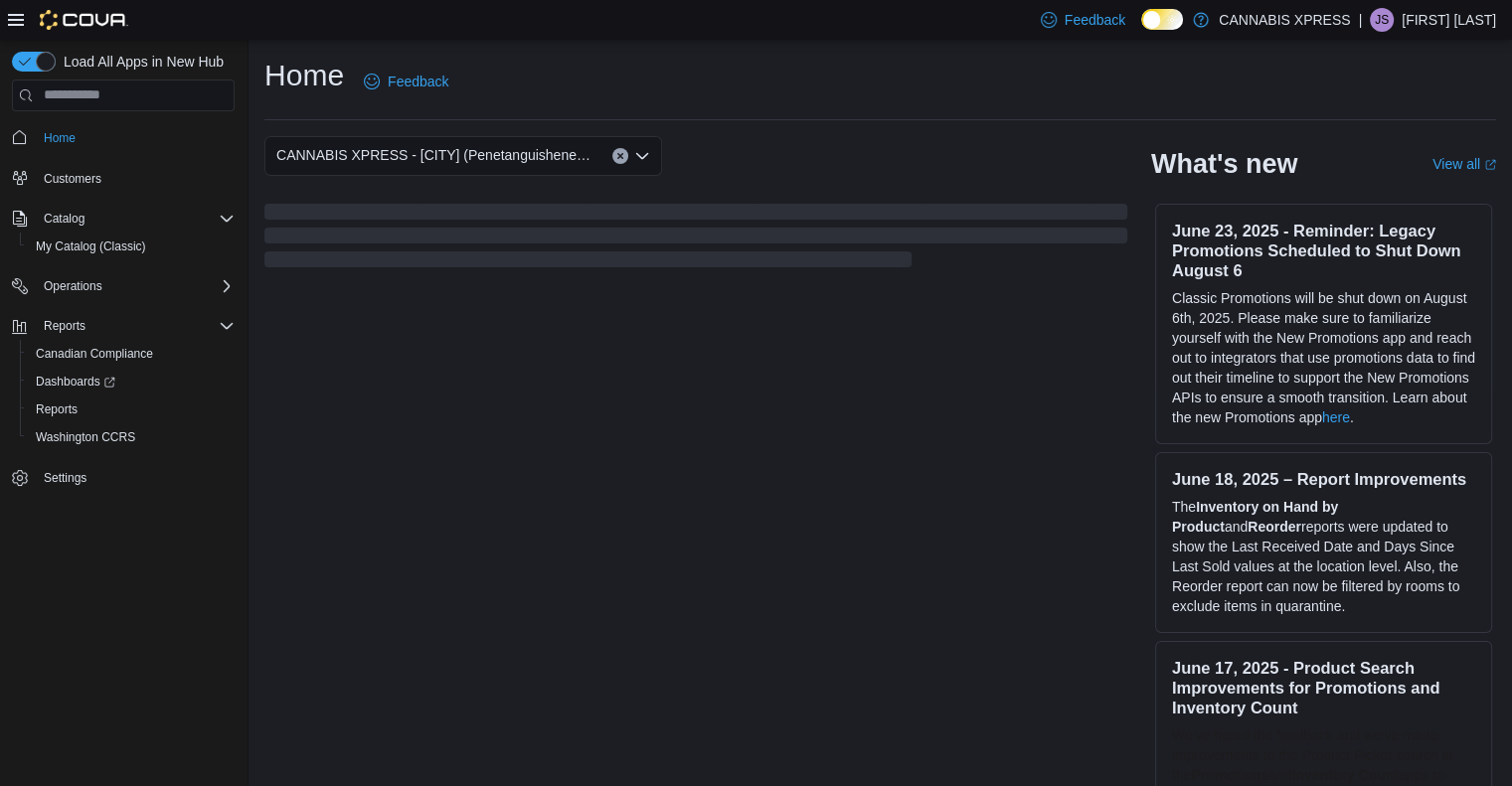 click 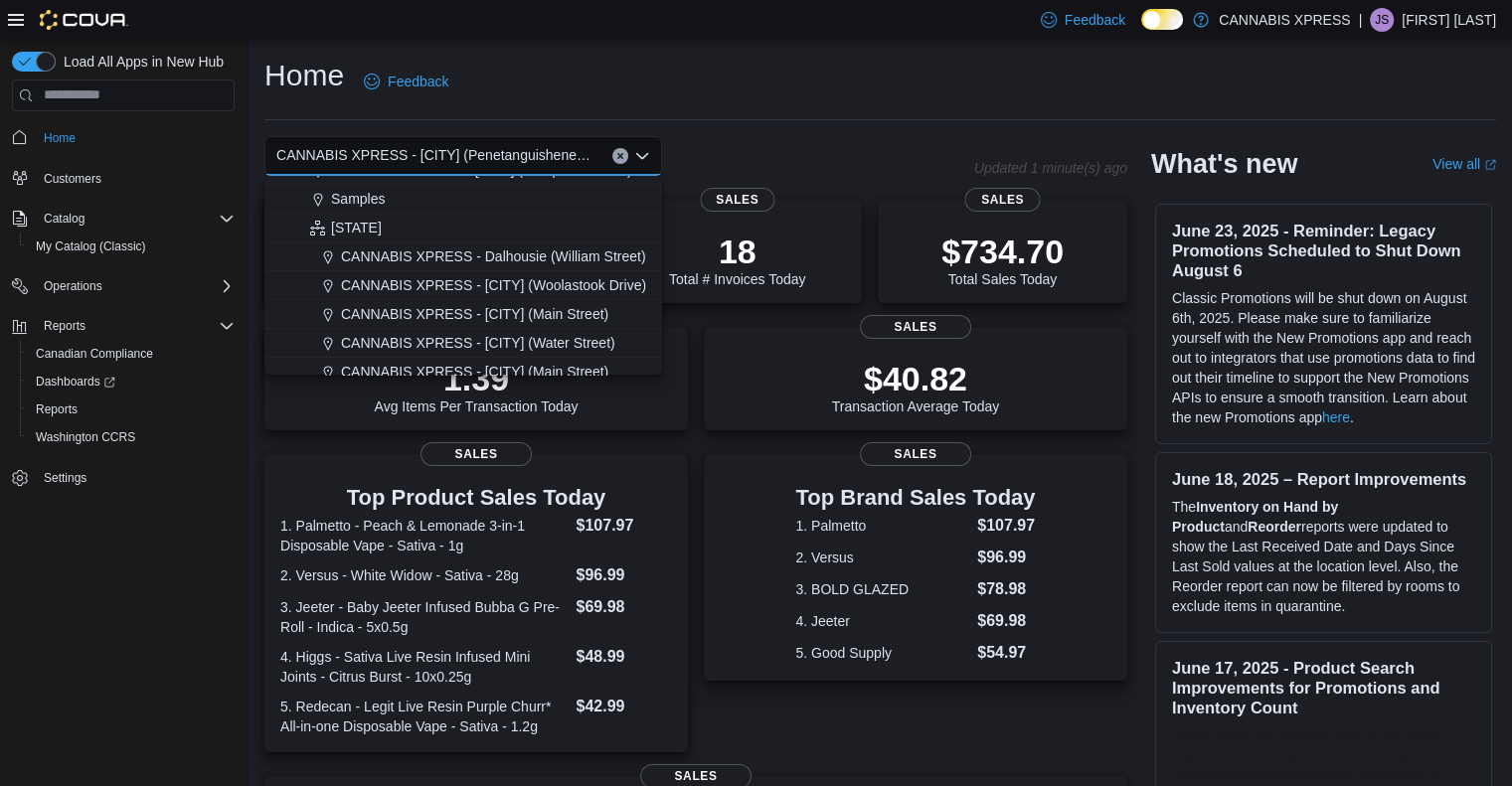 scroll, scrollTop: 425, scrollLeft: 0, axis: vertical 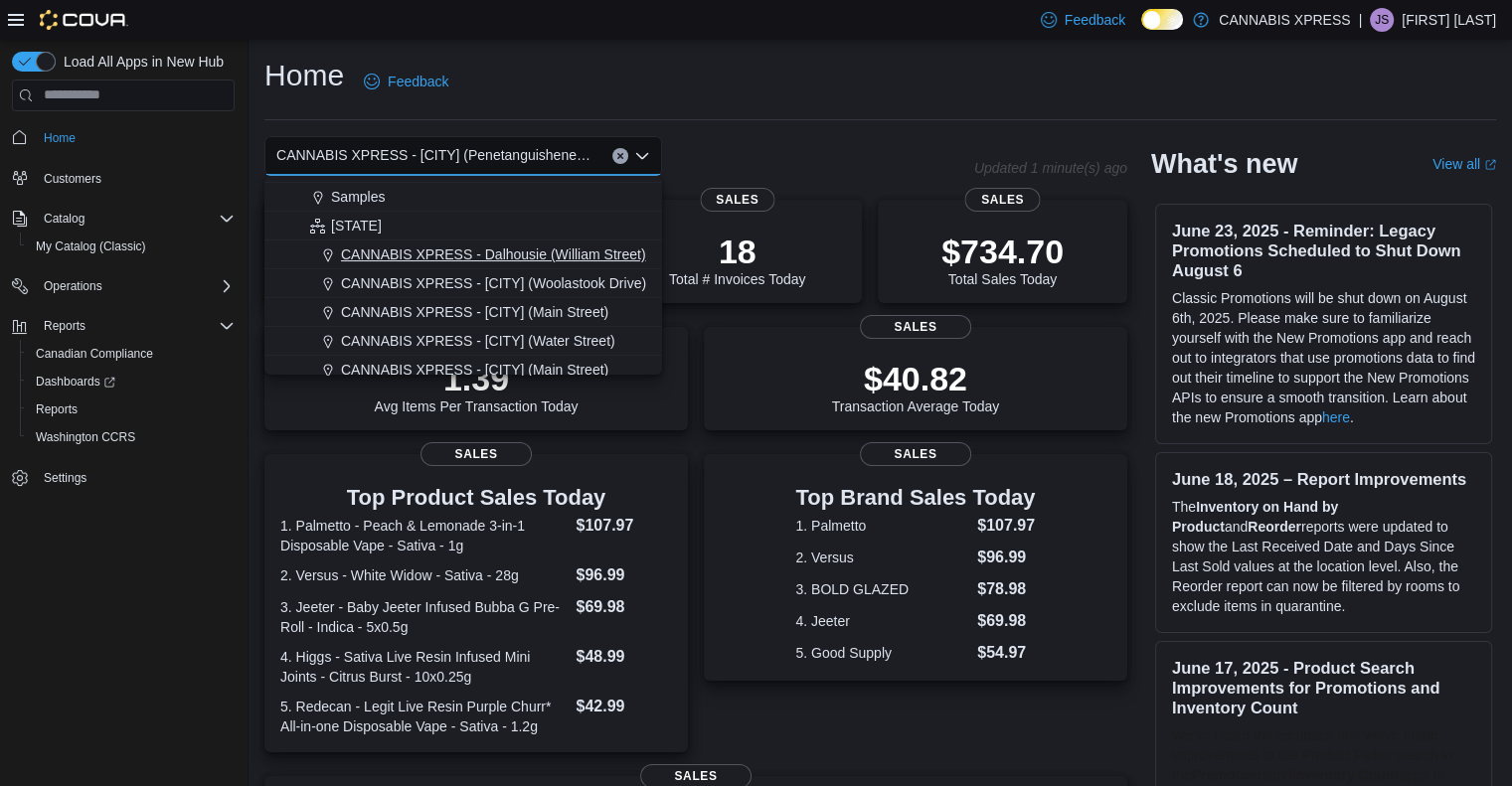 click on "CANNABIS XPRESS - Dalhousie (William Street)" at bounding box center (493, 254) 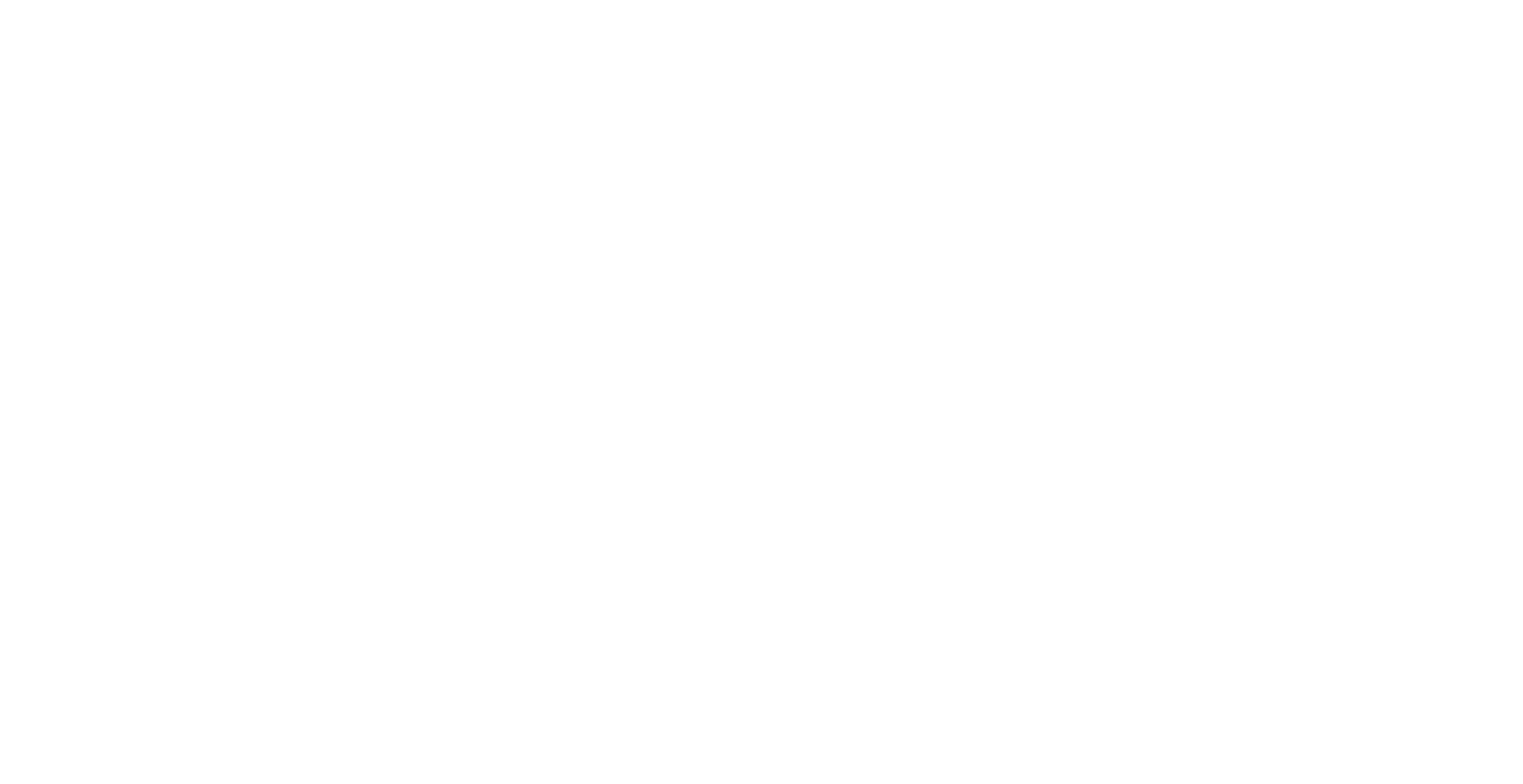 scroll, scrollTop: 0, scrollLeft: 0, axis: both 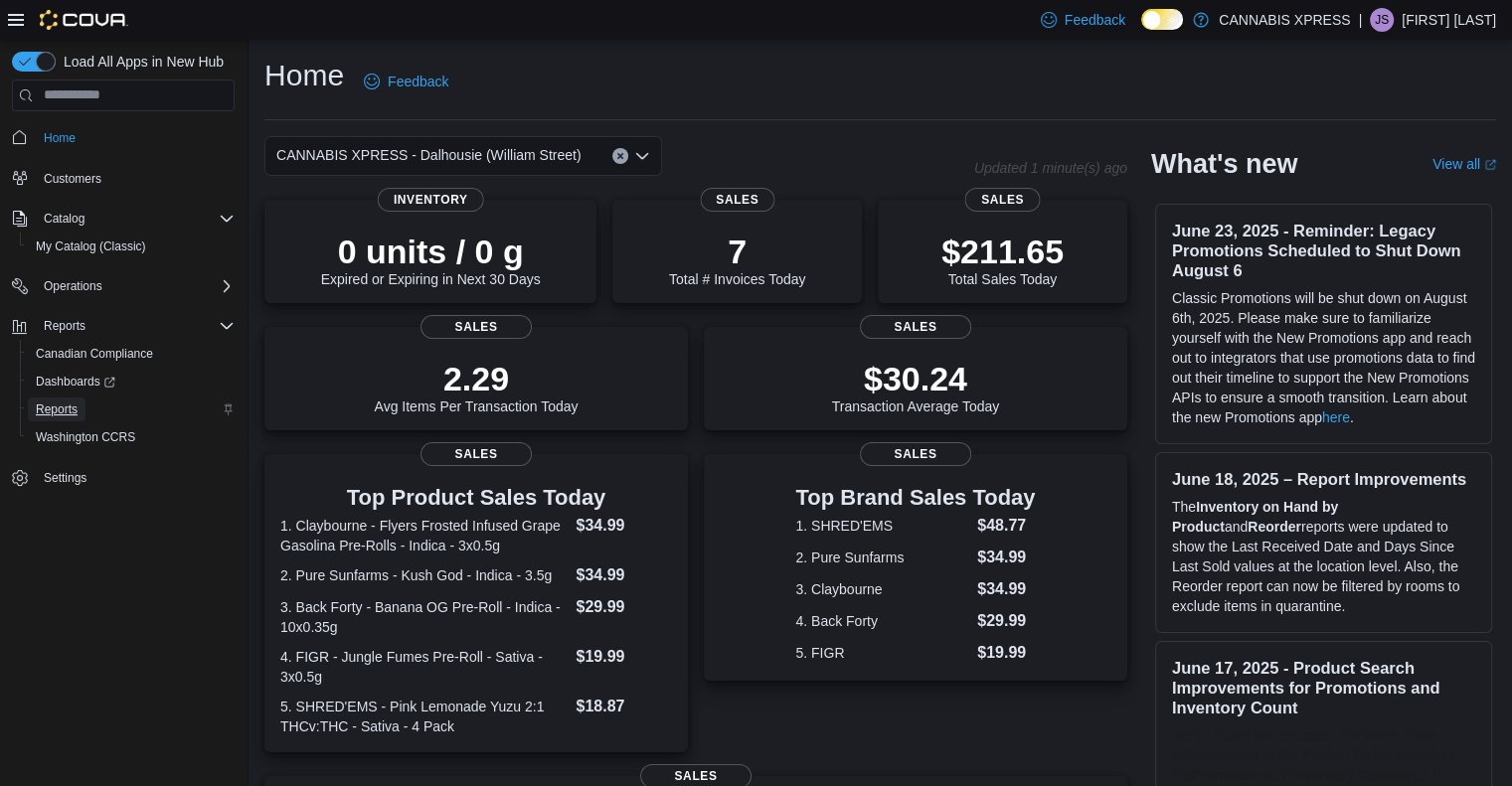 click on "Reports" at bounding box center [57, 409] 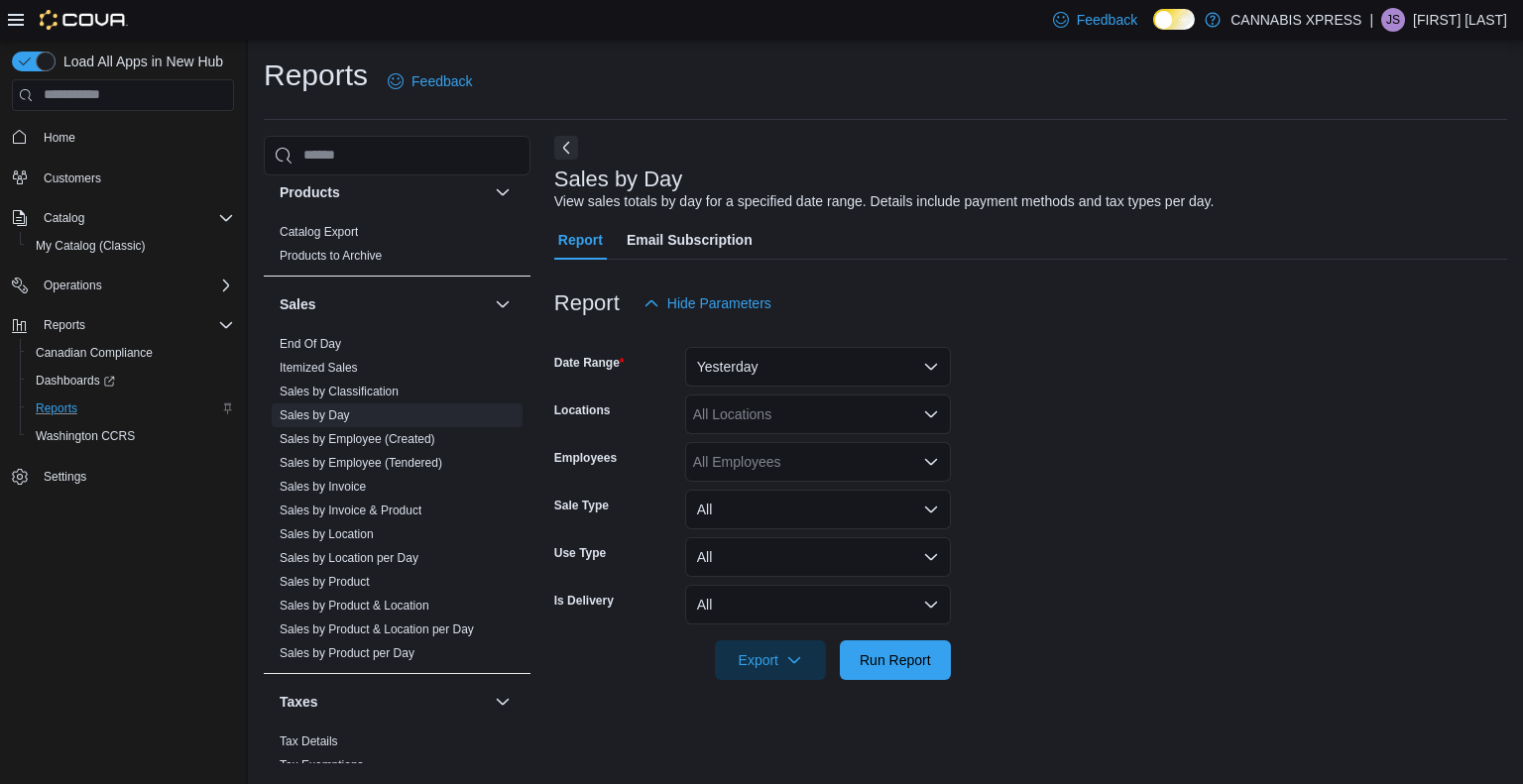 scroll, scrollTop: 1257, scrollLeft: 0, axis: vertical 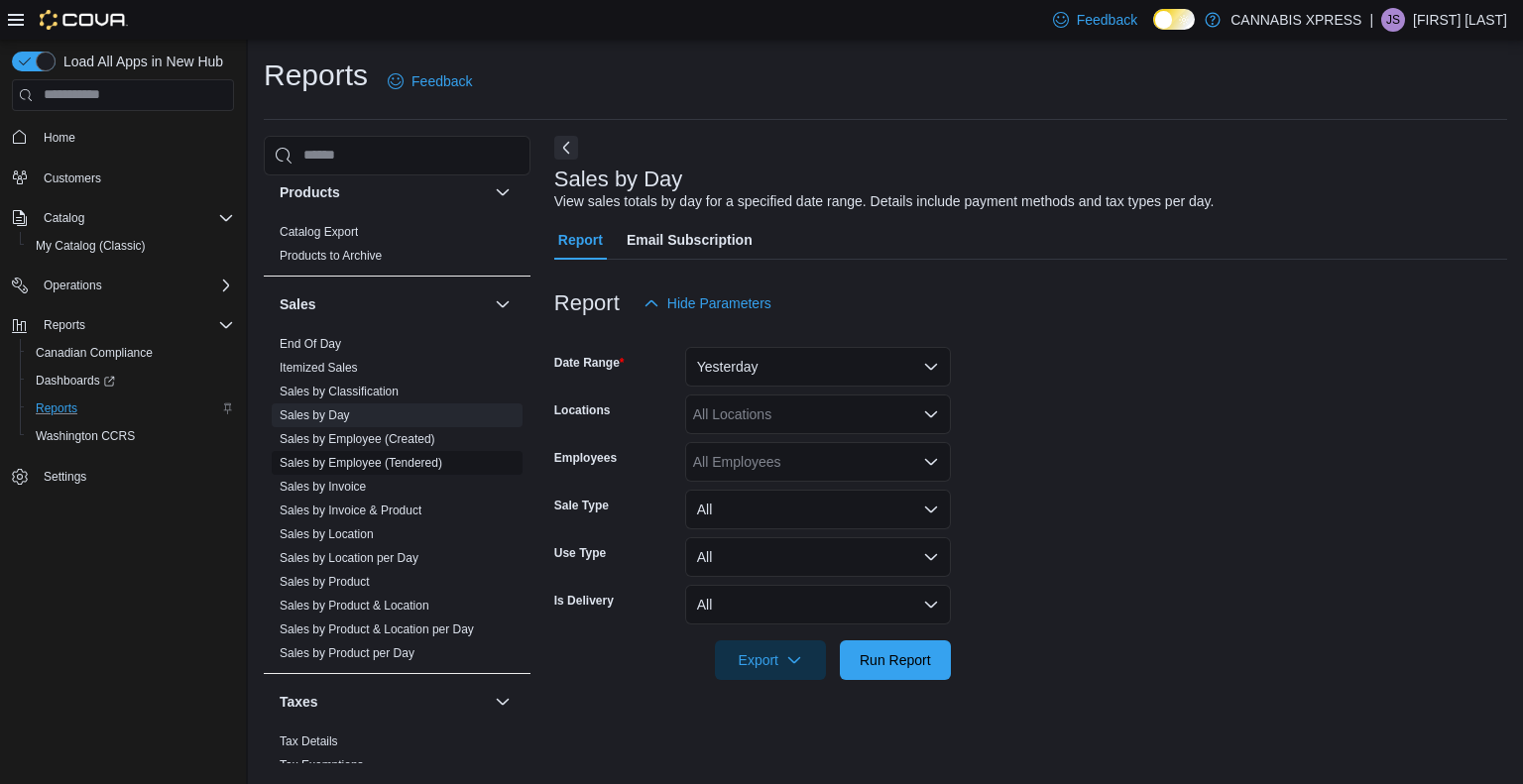 click on "Sales by Employee (Tendered)" at bounding box center [361, 463] 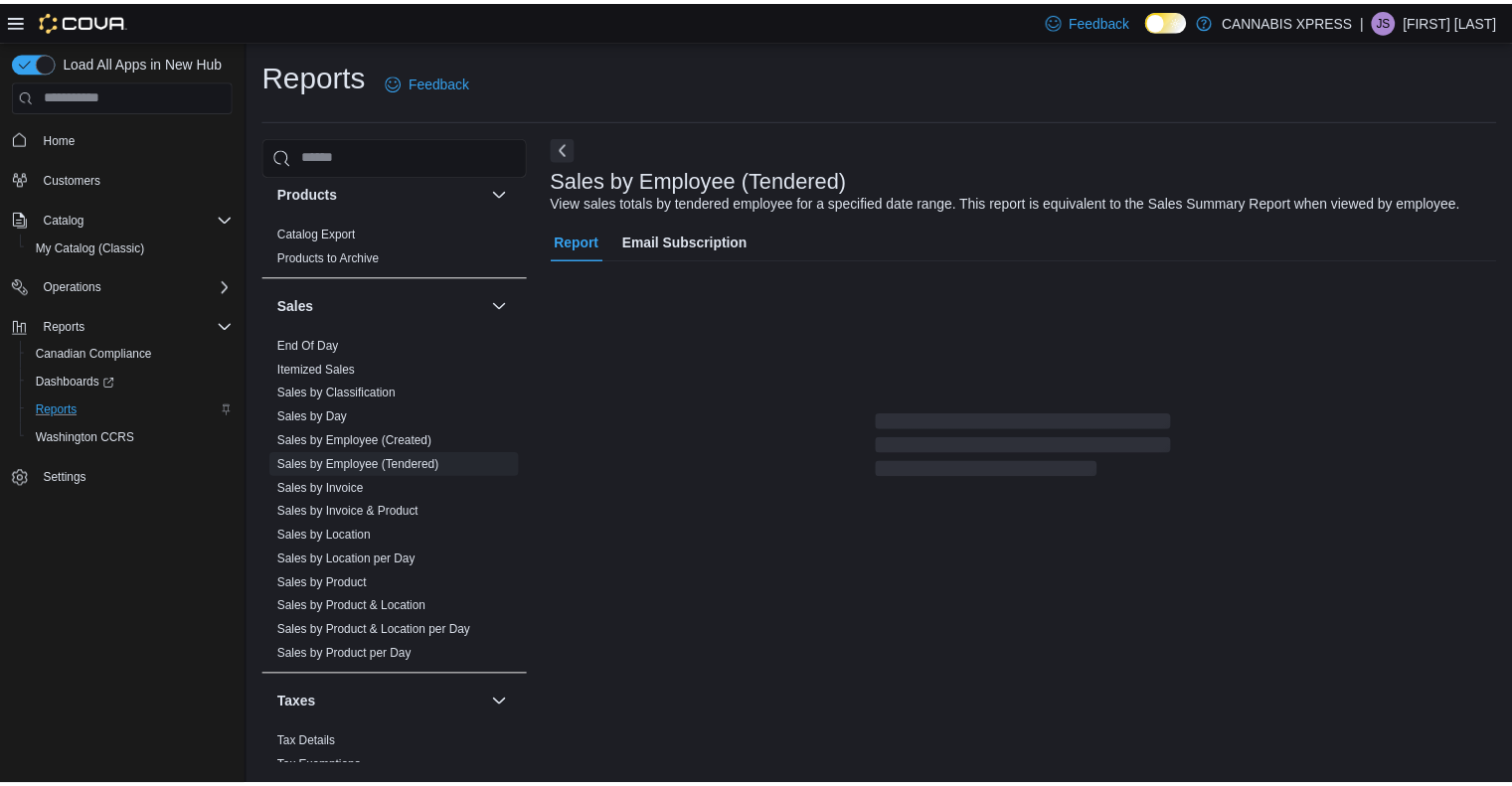 scroll, scrollTop: 30, scrollLeft: 0, axis: vertical 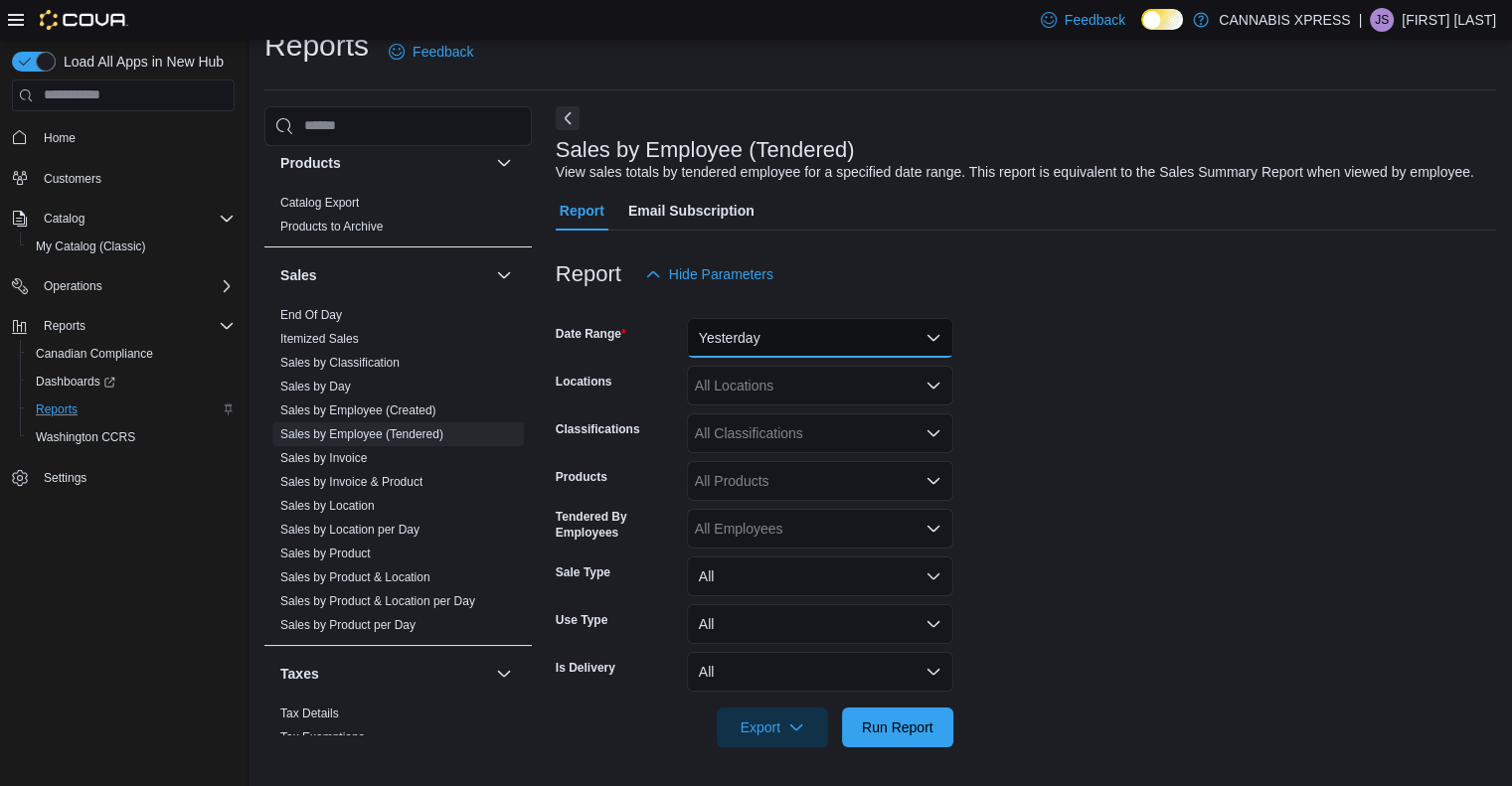 click on "Yesterday" at bounding box center [820, 338] 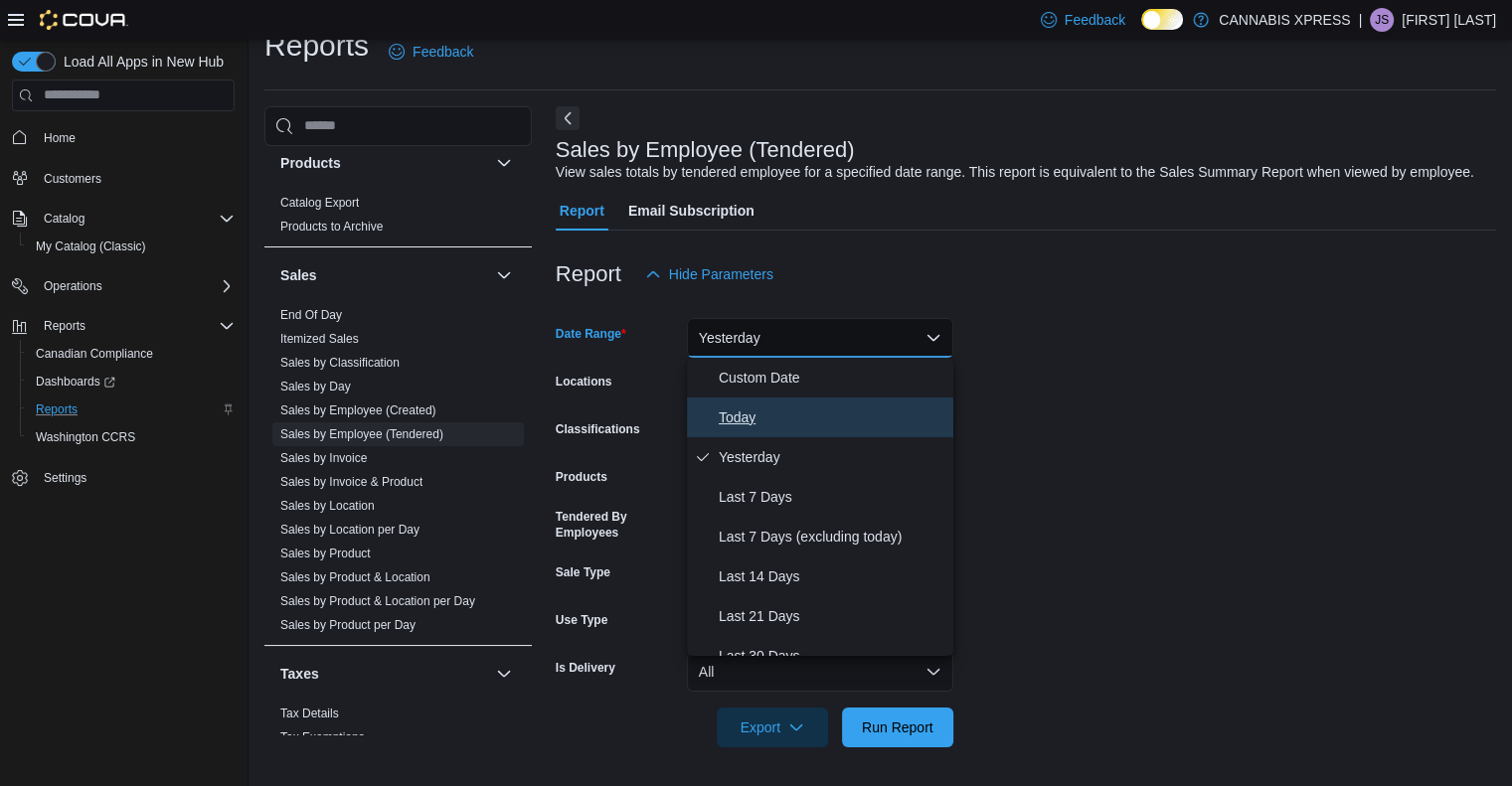 click on "Today" at bounding box center [832, 417] 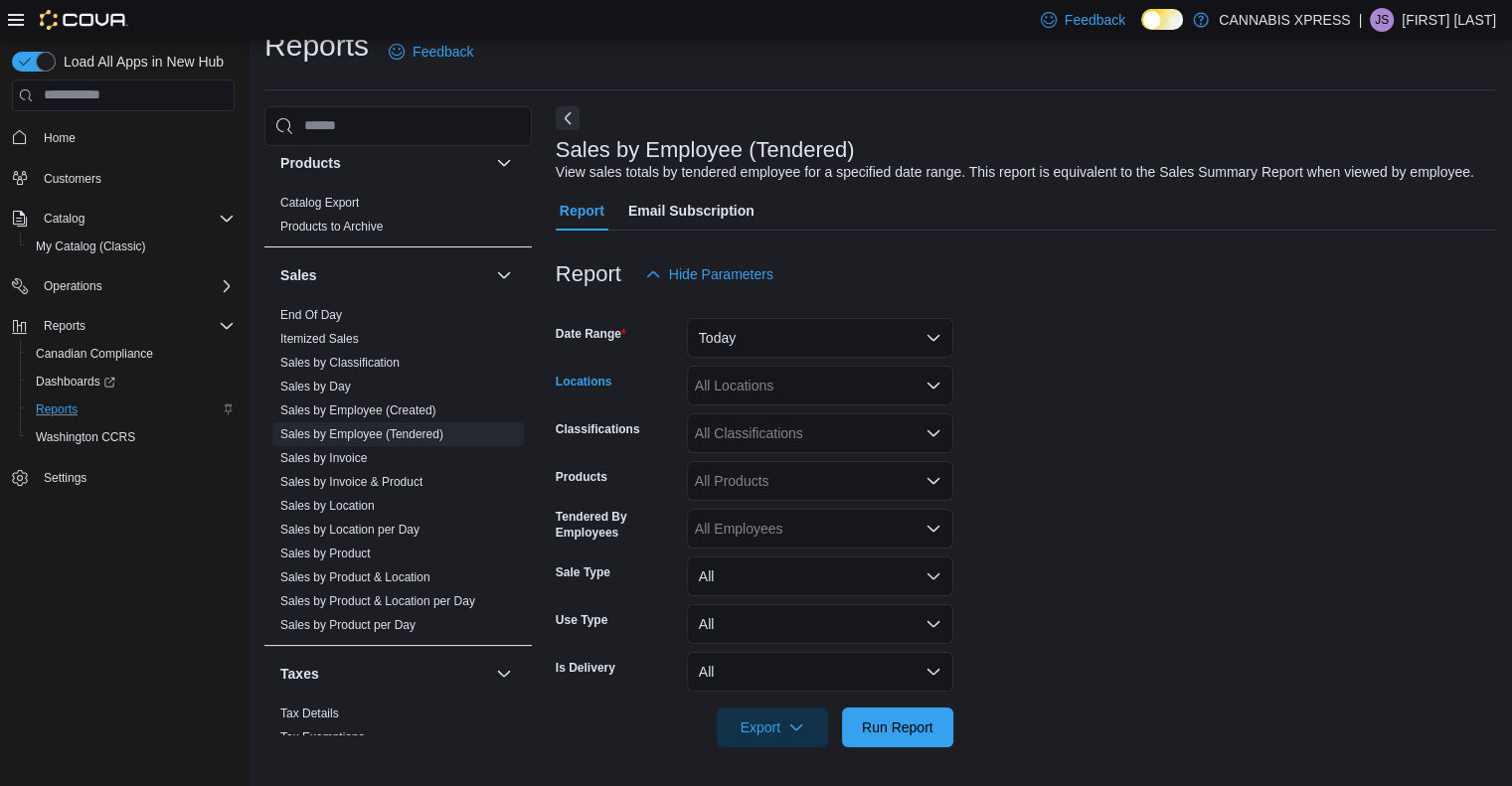 click on "All Locations" at bounding box center (820, 386) 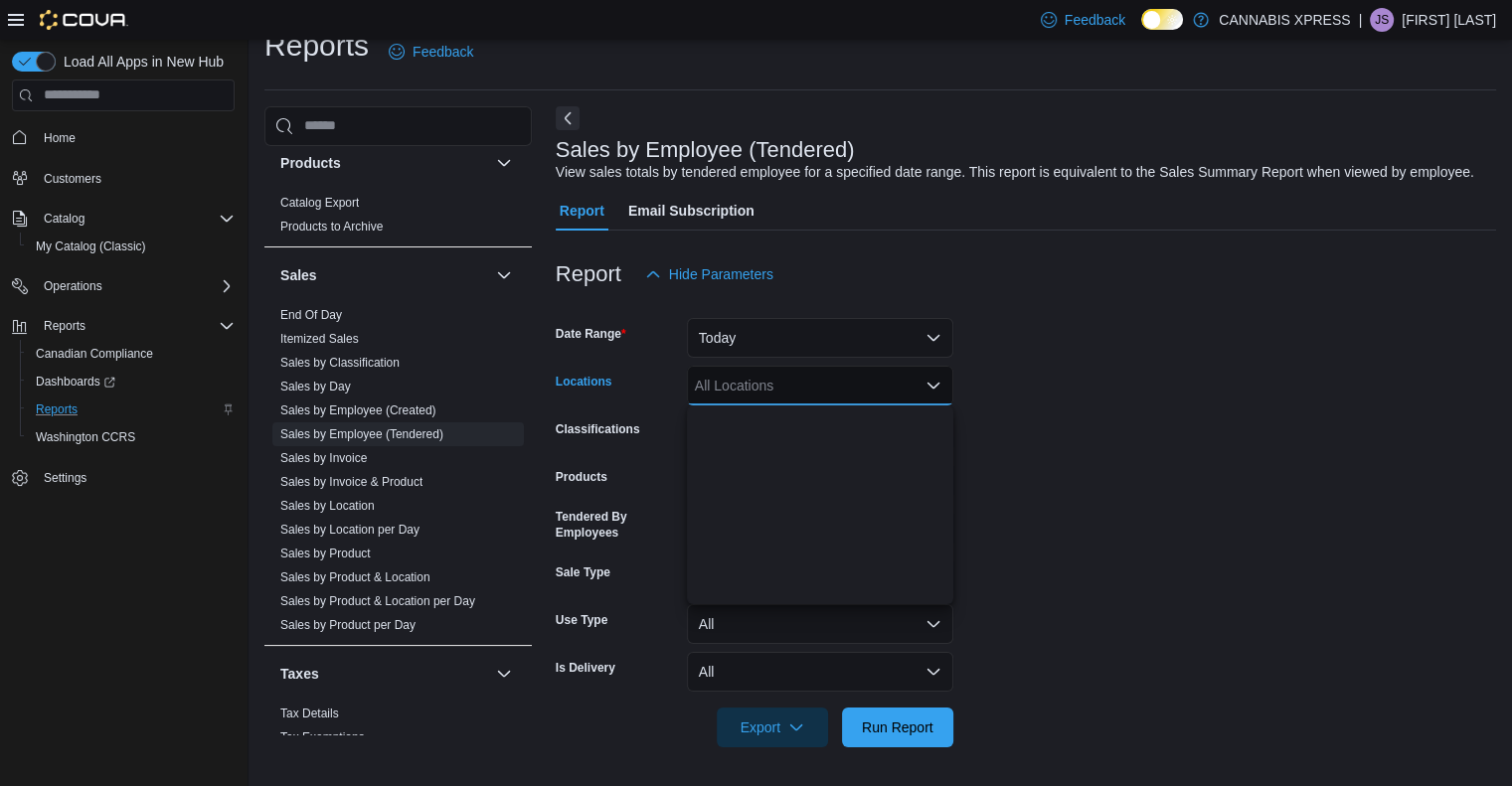 scroll, scrollTop: 435, scrollLeft: 0, axis: vertical 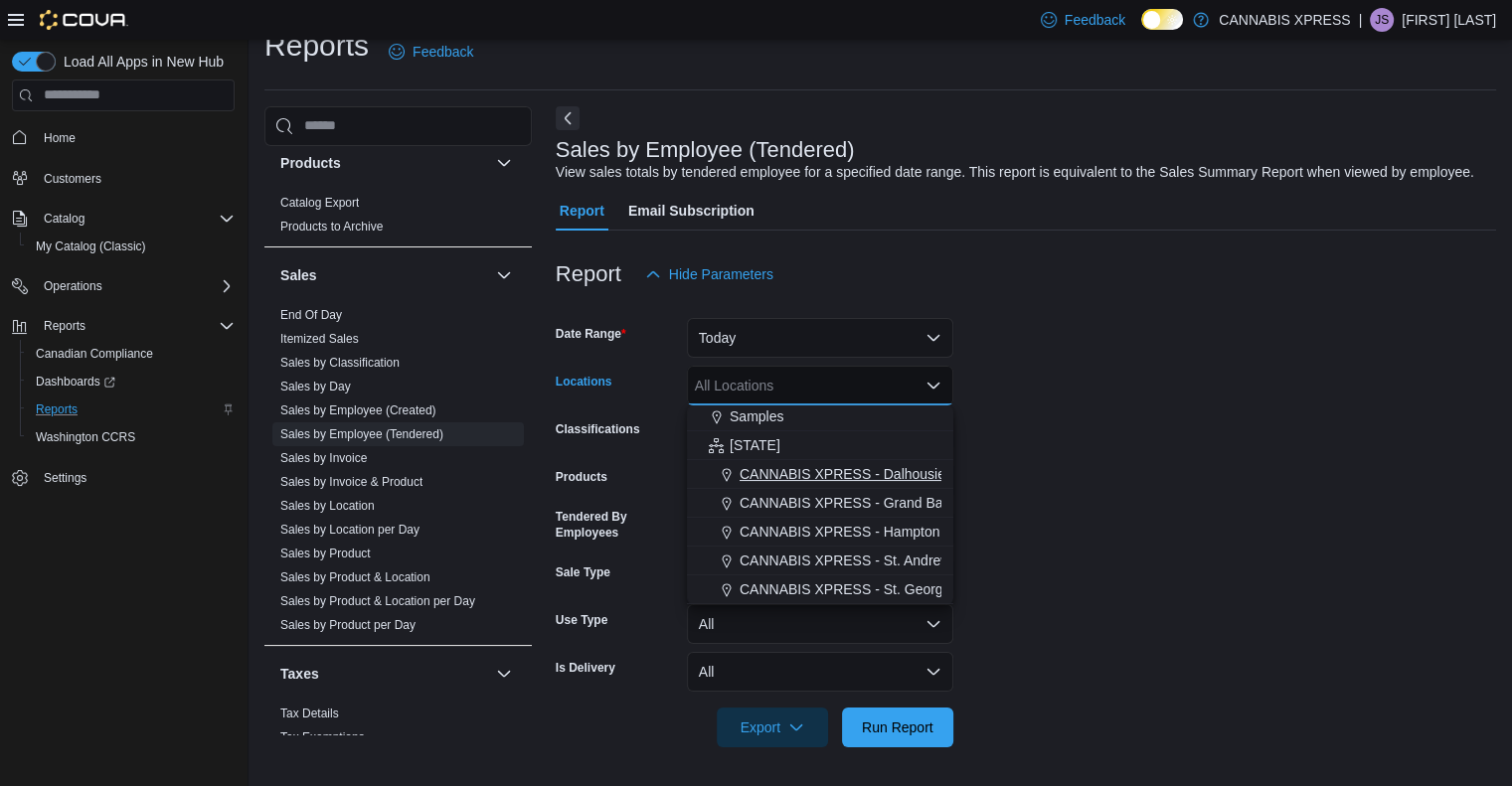click on "CANNABIS XPRESS - Dalhousie (William Street)" at bounding box center (892, 474) 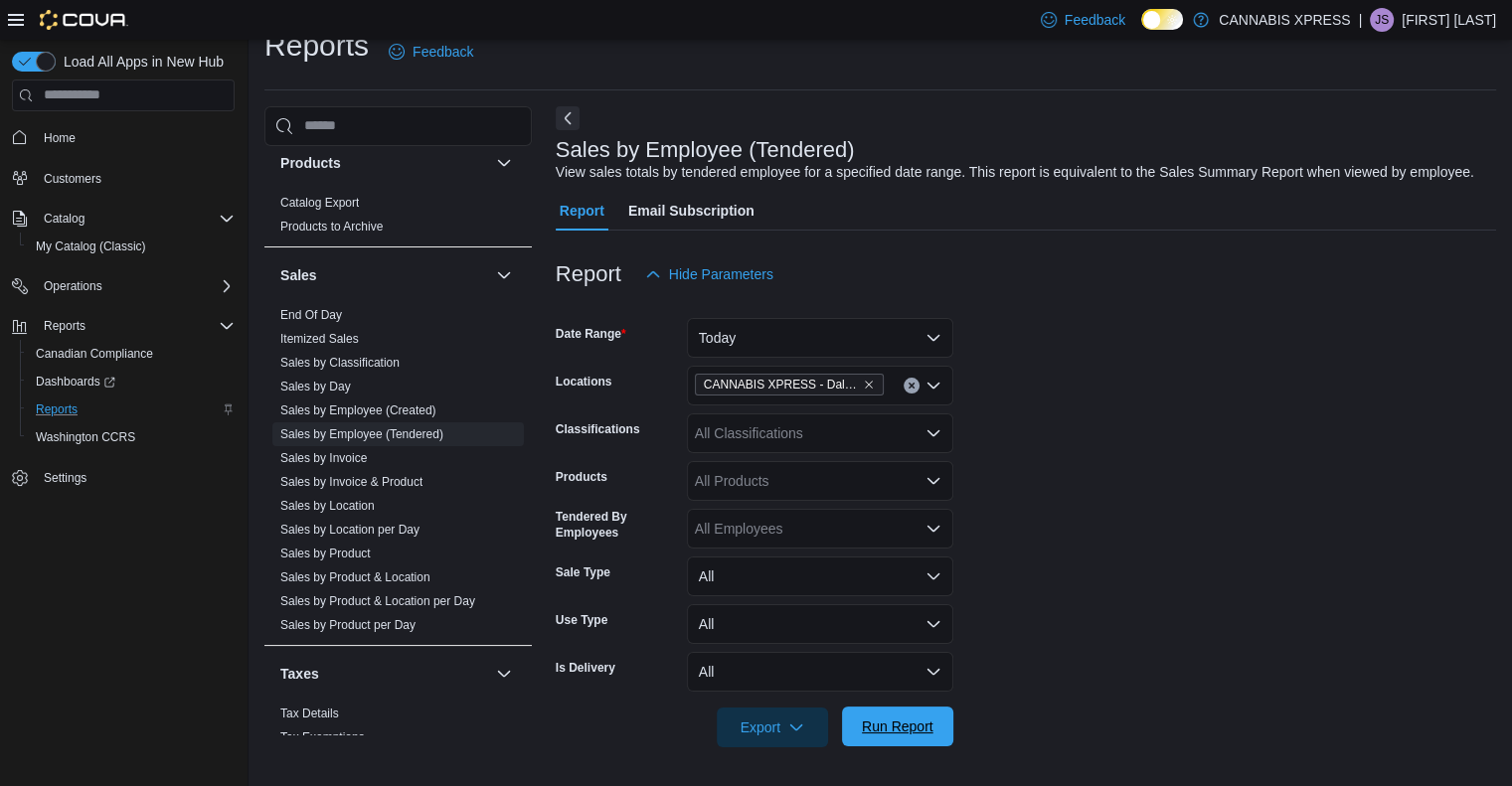 click on "Run Report" at bounding box center (898, 726) 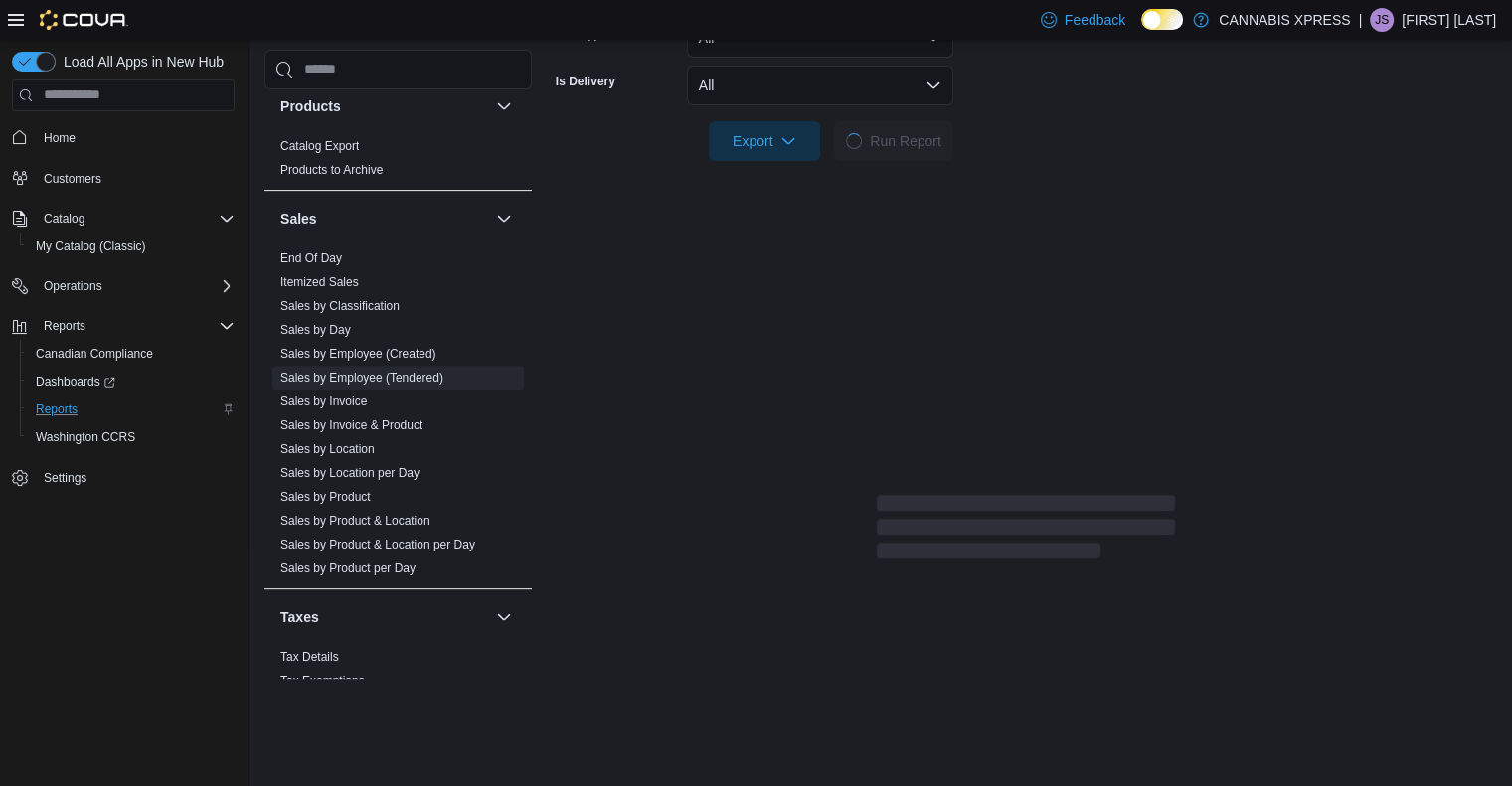 scroll, scrollTop: 625, scrollLeft: 0, axis: vertical 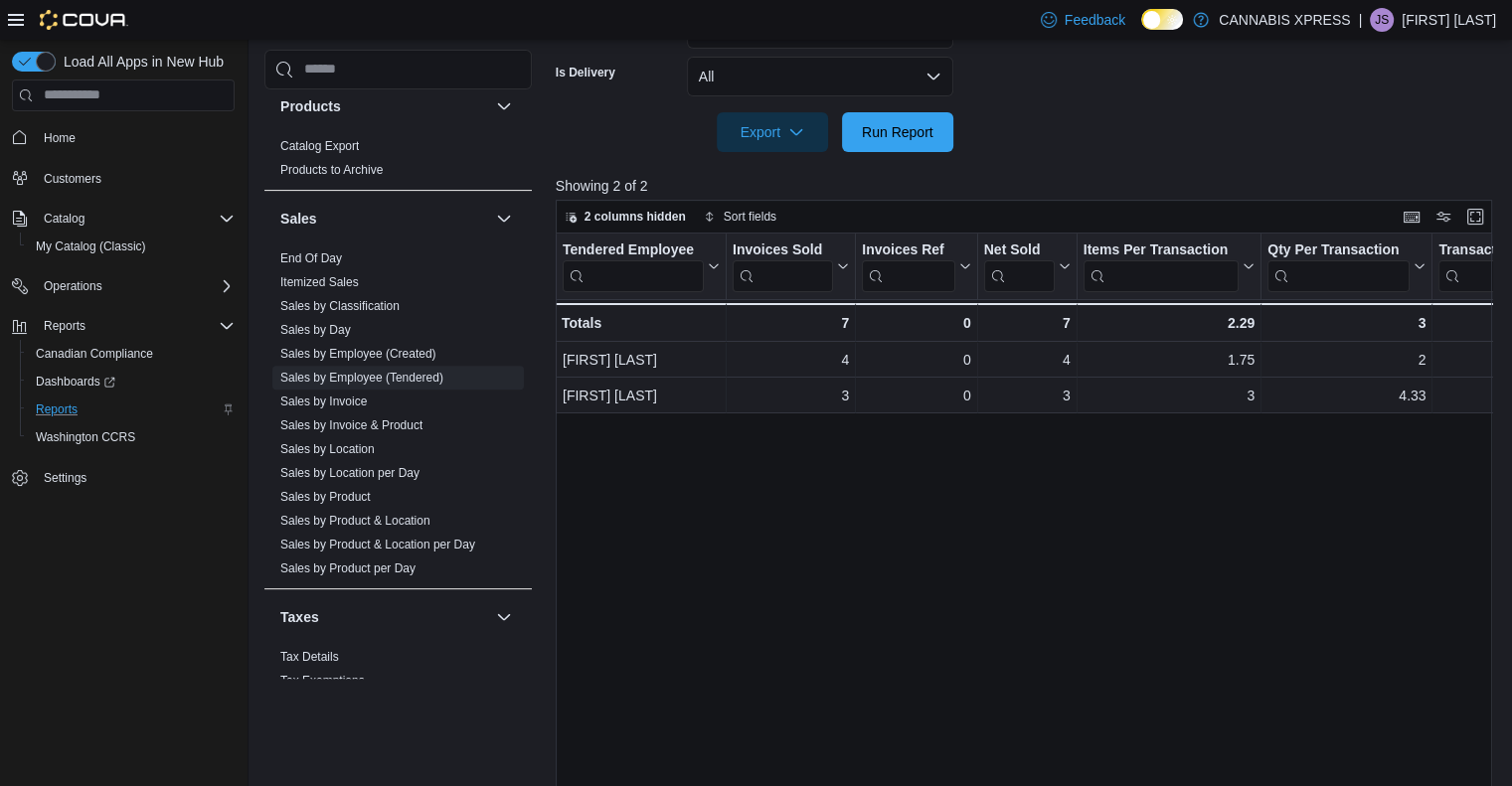 click on "Tendered Employee Click to view column header actions Invoices Sold Click to view column header actions Invoices Ref Click to view column header actions Net Sold Click to view column header actions Items Per Transaction Click to view column header actions Qty Per Transaction Click to view column header actions Transaction Average Click to view column header actions Gift Cards Click to view column header actions Gross Sales Click to view column header actions Subtotal Click to view column header actions Total Tax Click to view column header actions Total Invoiced Click to view column header actions Total Cost Click to view column header actions Gross Profit Click to view column header actions Gross Margin Click to view column header actions Total Discount Click to view column header actions Cashback Click to view column header actions Loyalty Redemptions Click to view column header actions American Express Click to view column header actions Cash Click to view column header actions Debit HST Tips 4 -  0 -  4 2" at bounding box center (1029, 531) 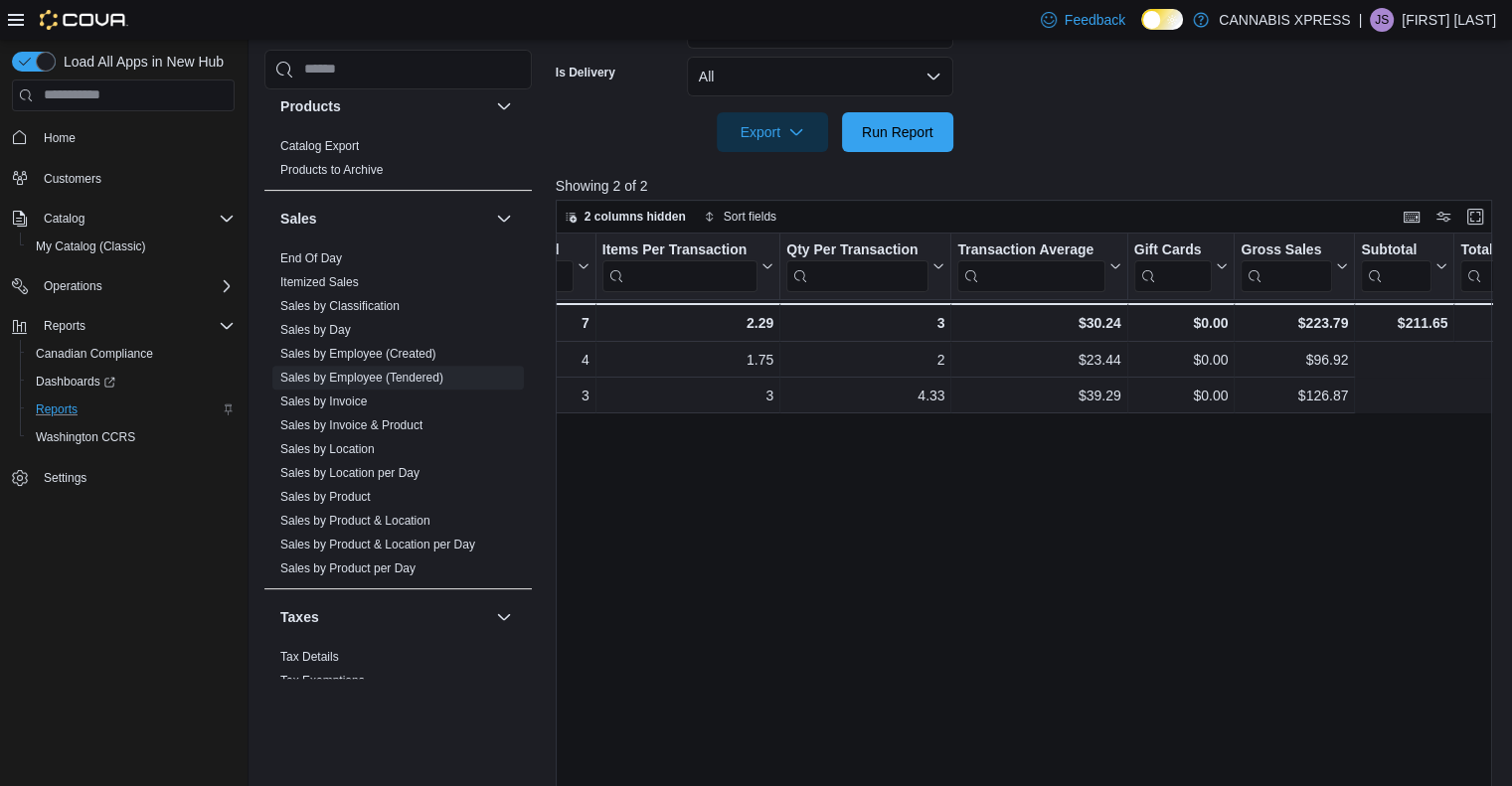 scroll, scrollTop: 0, scrollLeft: 0, axis: both 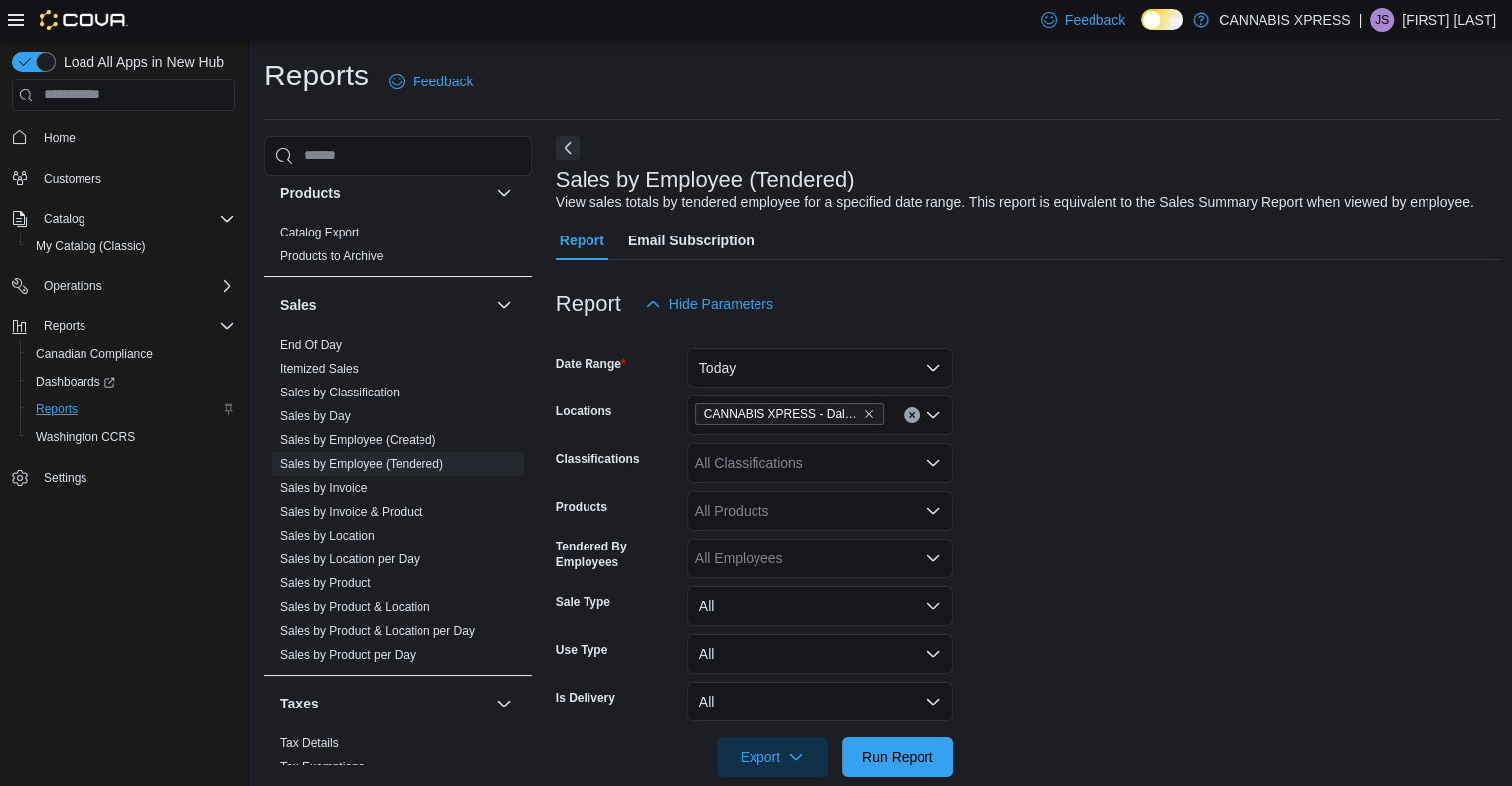 click on "Home" at bounding box center (135, 137) 